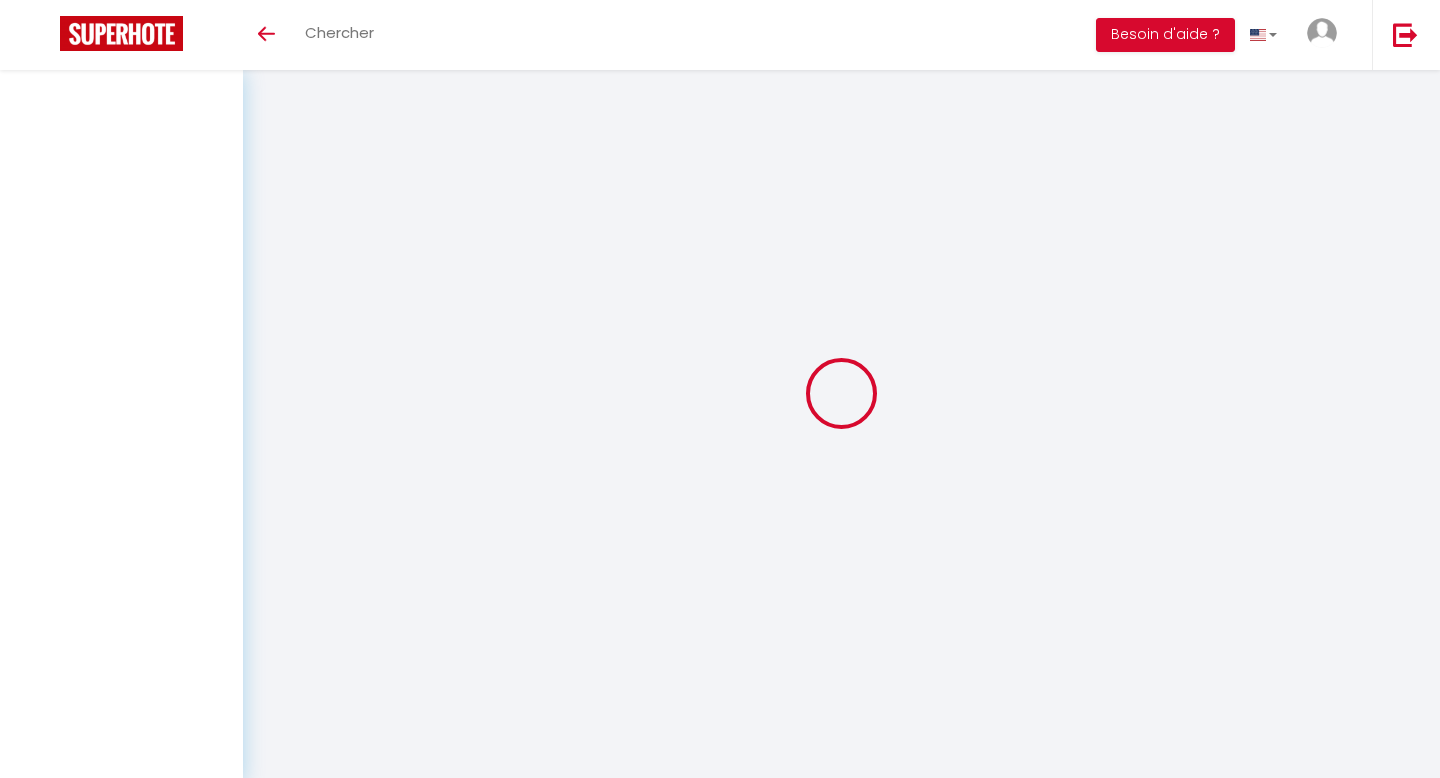 scroll, scrollTop: 0, scrollLeft: 0, axis: both 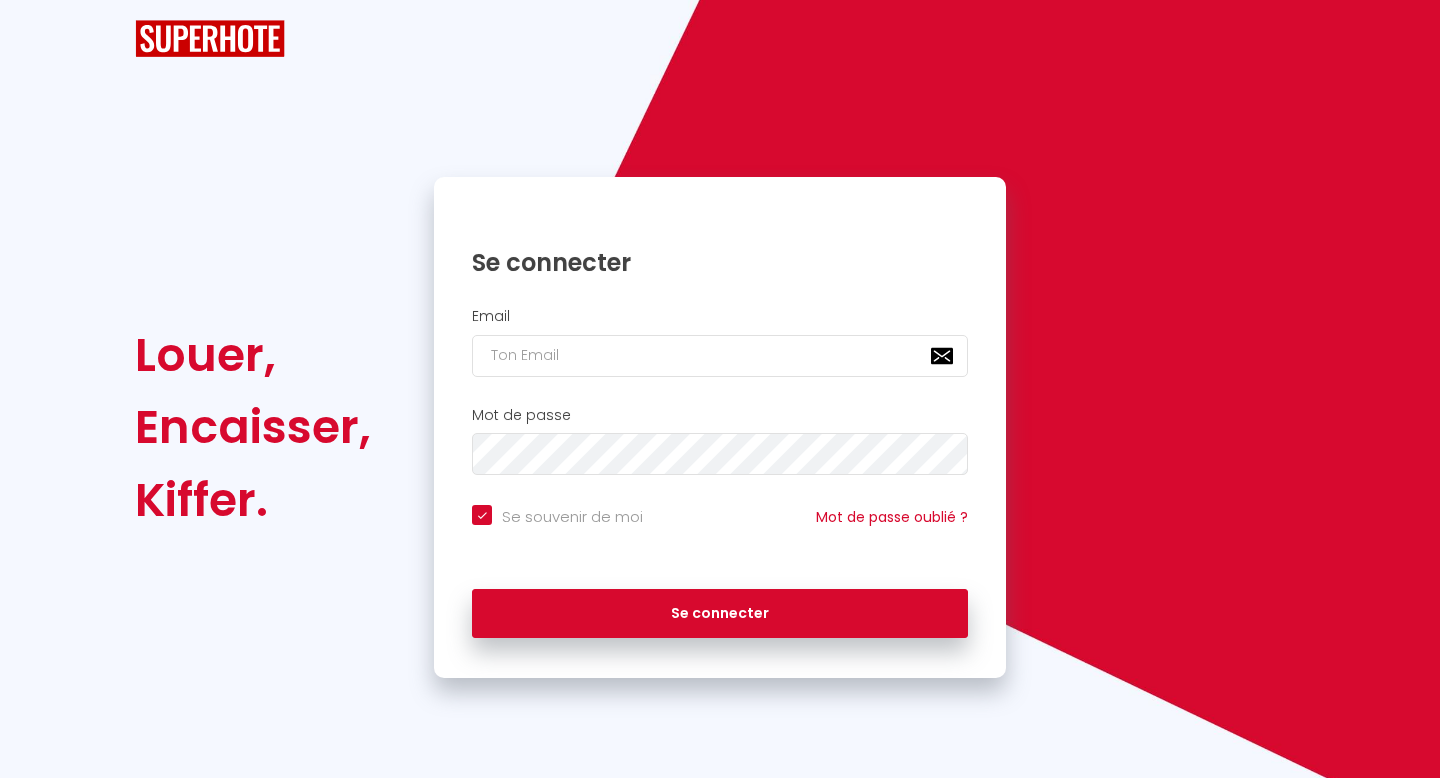 checkbox on "true" 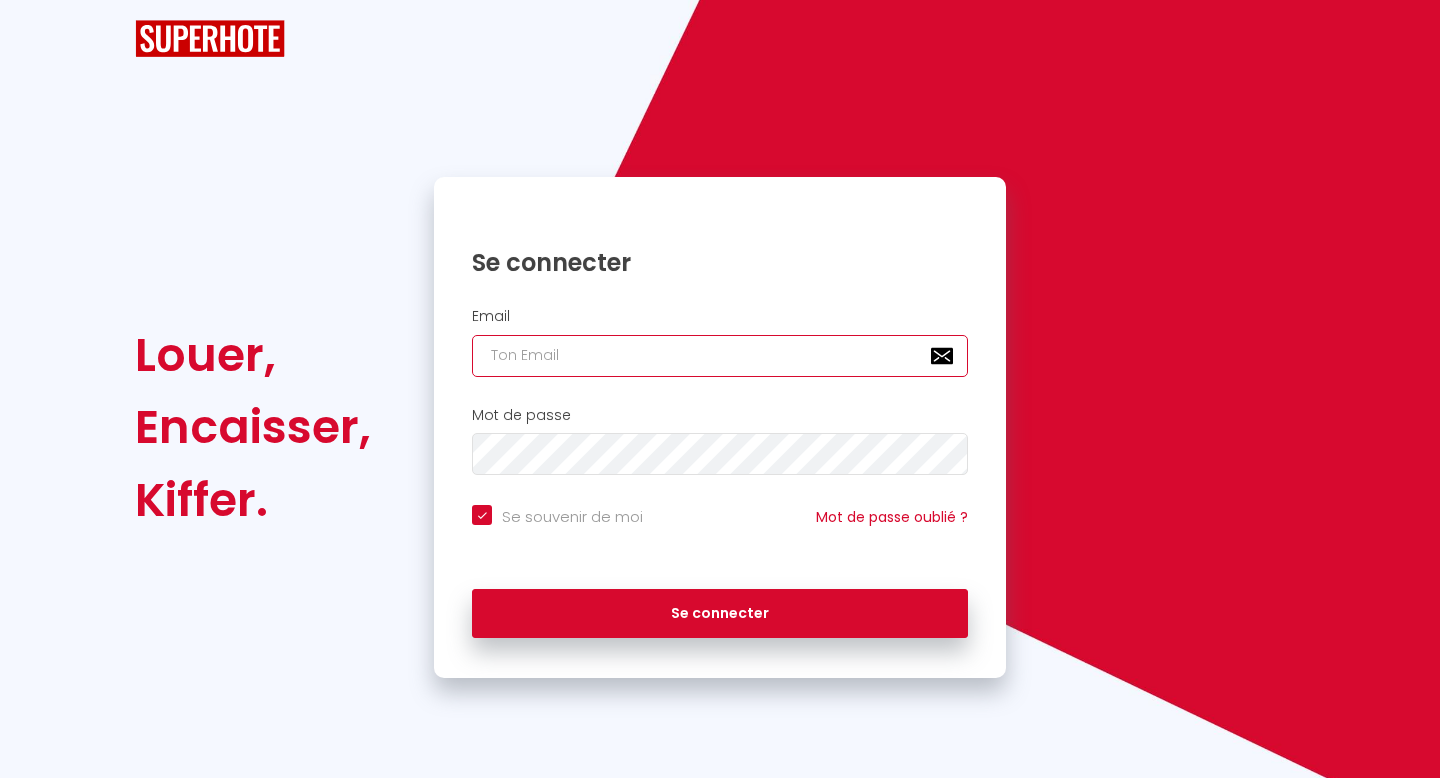 click at bounding box center [720, 356] 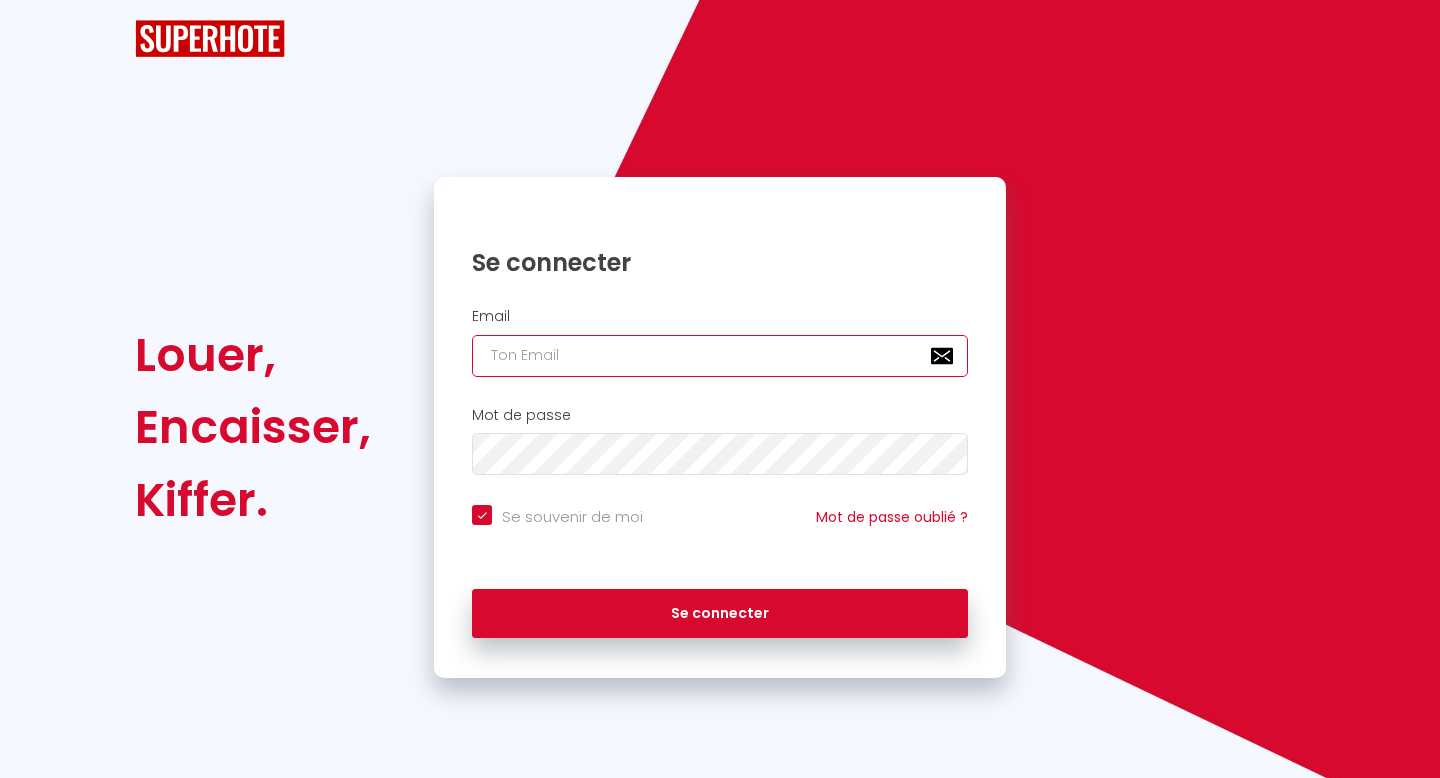 type on "c" 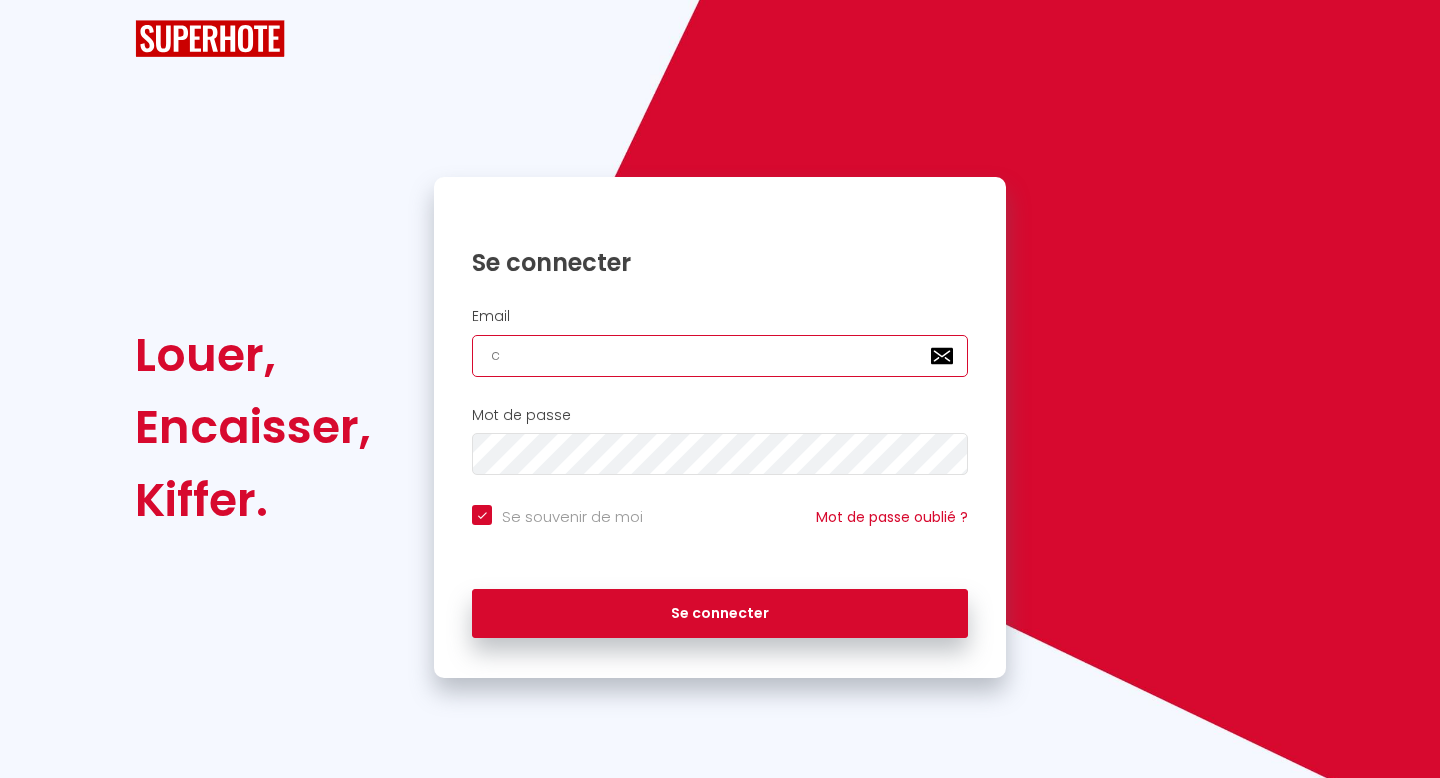 checkbox on "true" 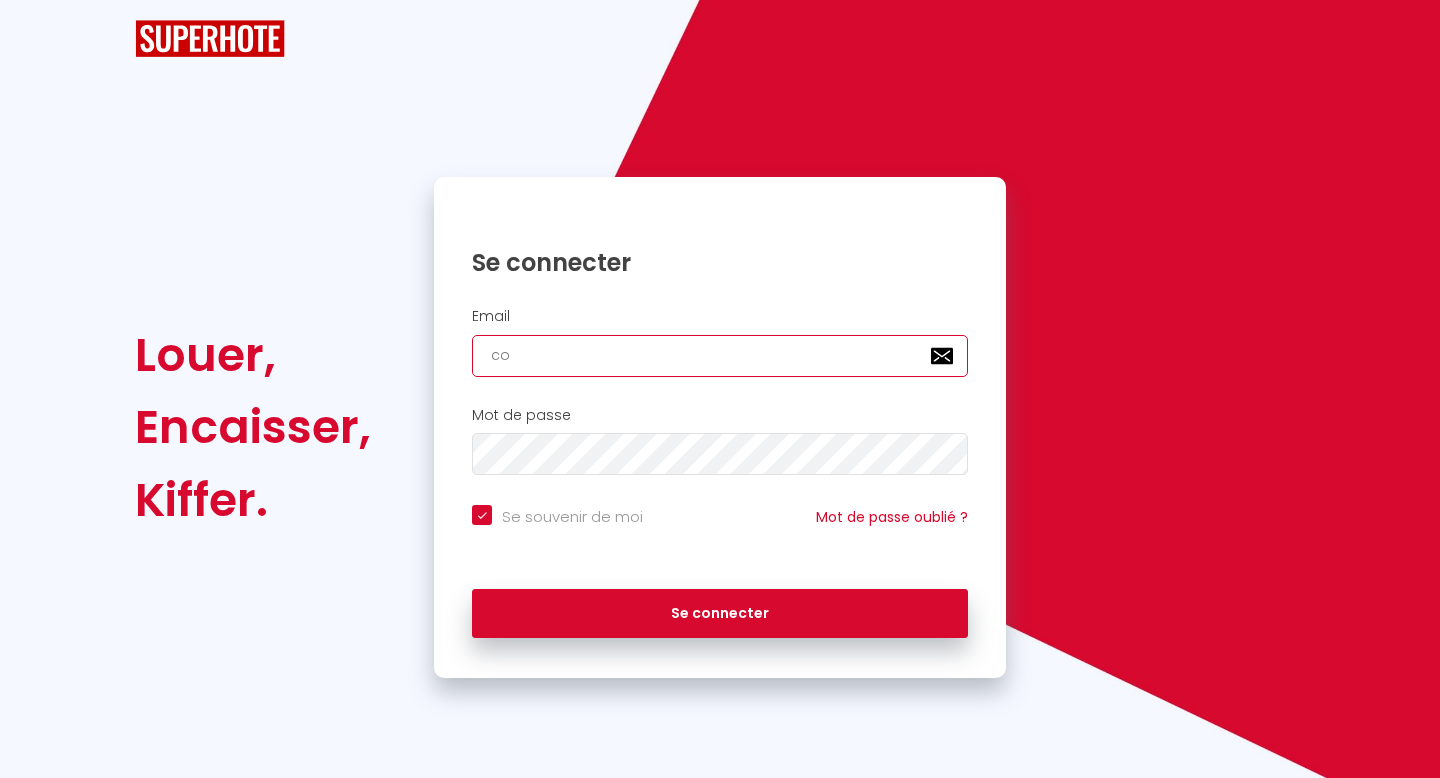 checkbox on "true" 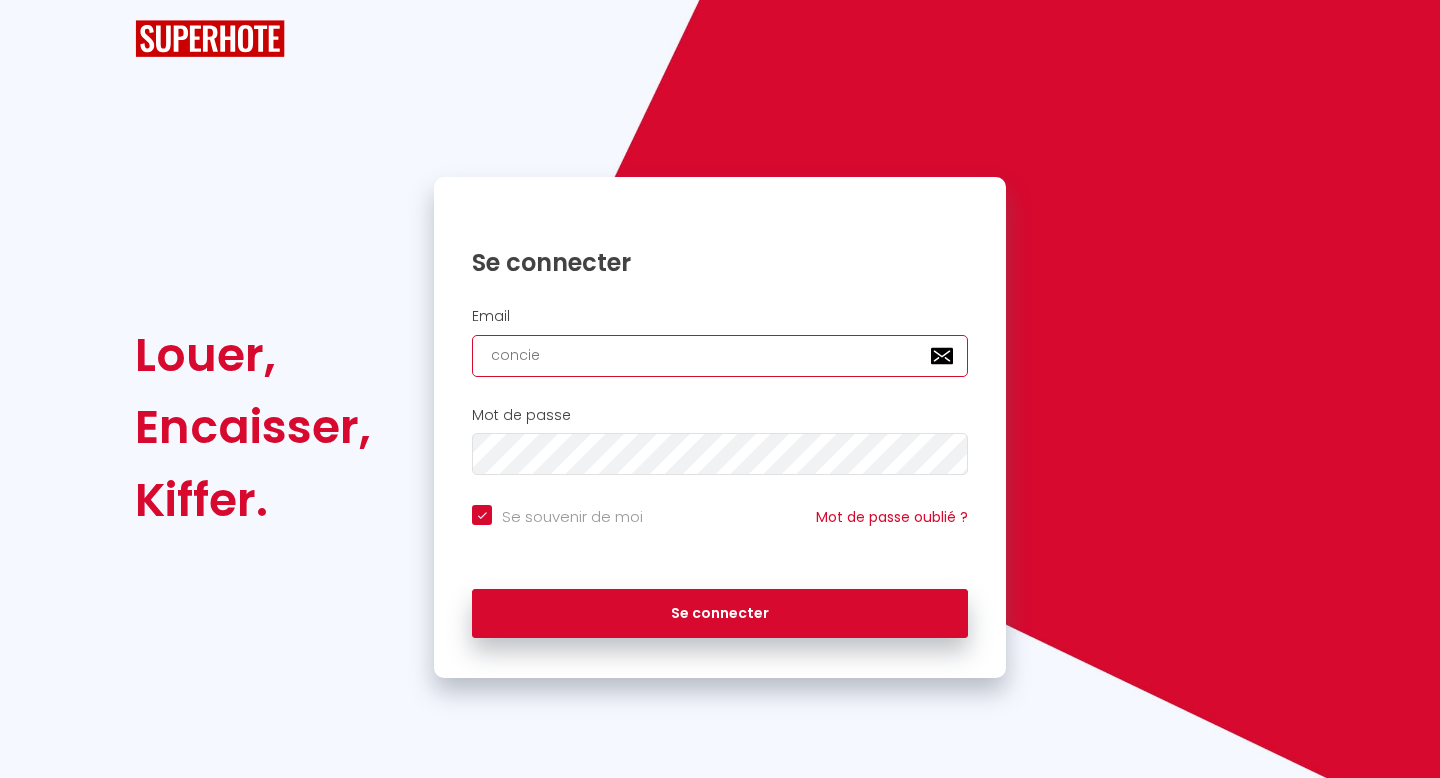 type on "concier" 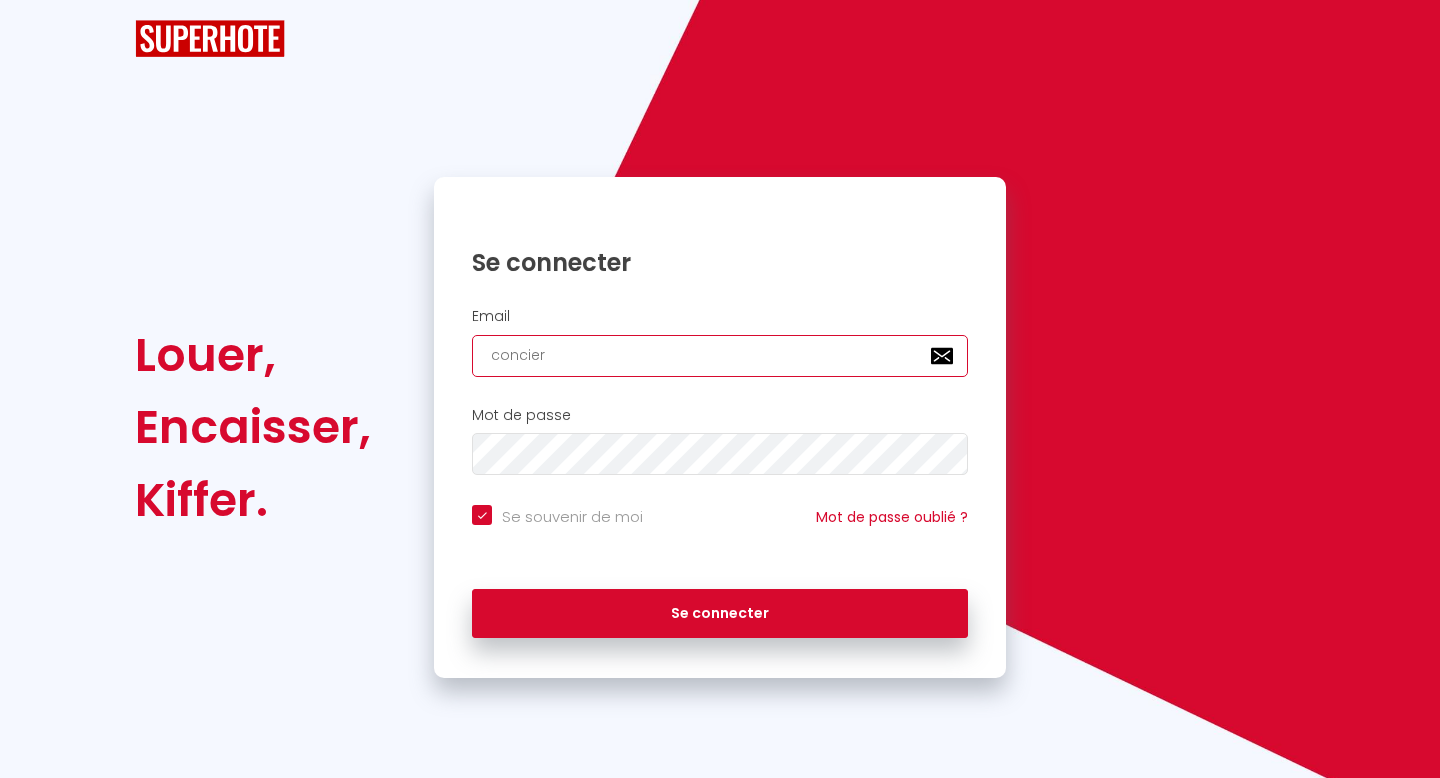 checkbox on "true" 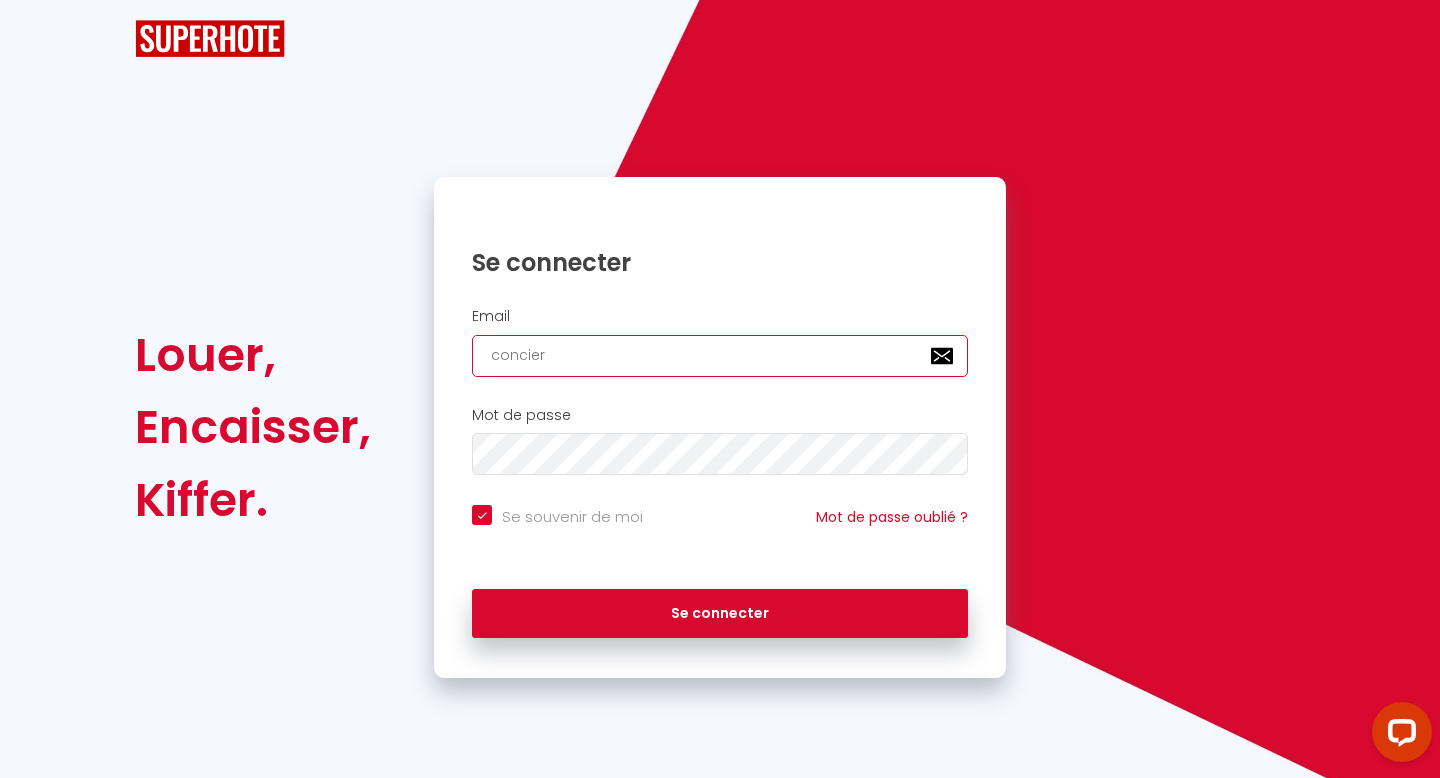 type on "concierg" 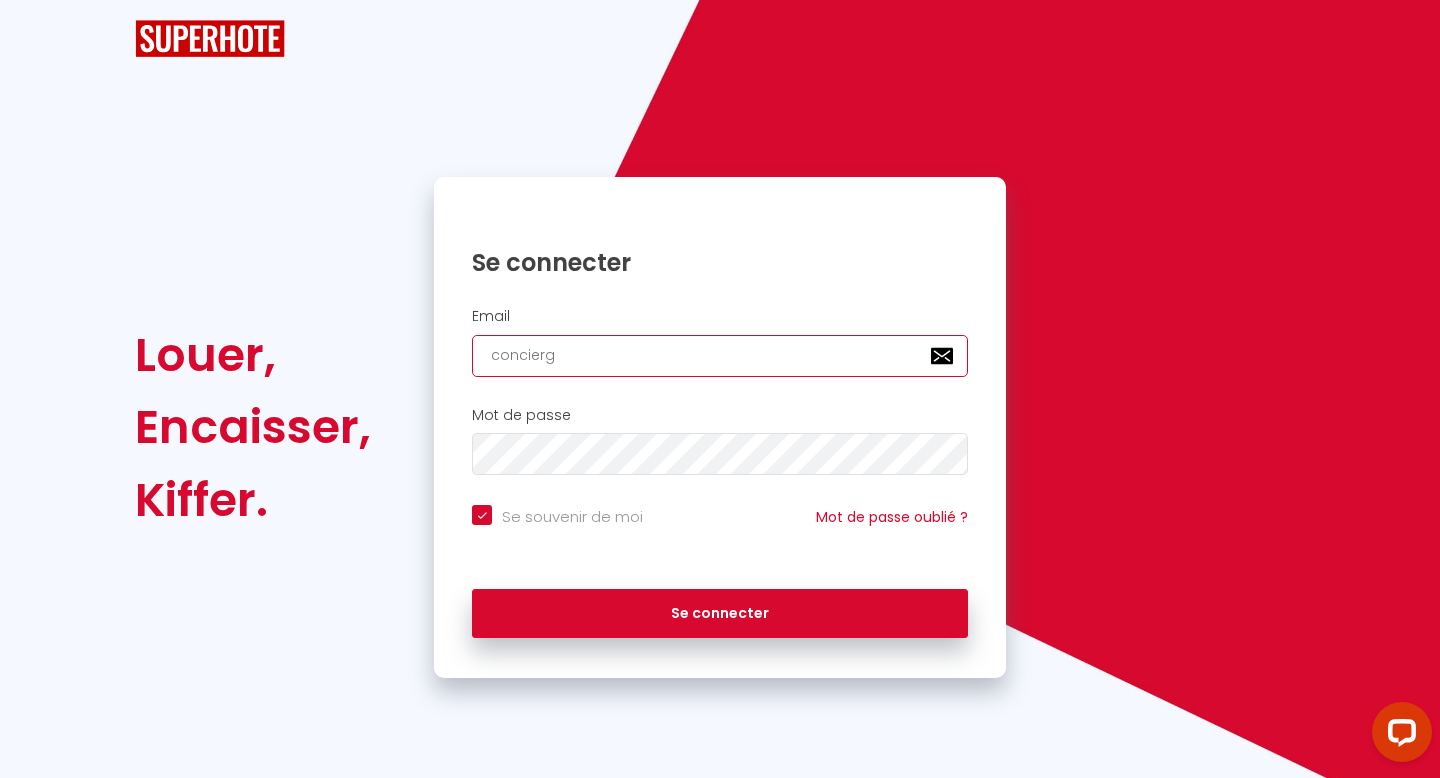 checkbox on "true" 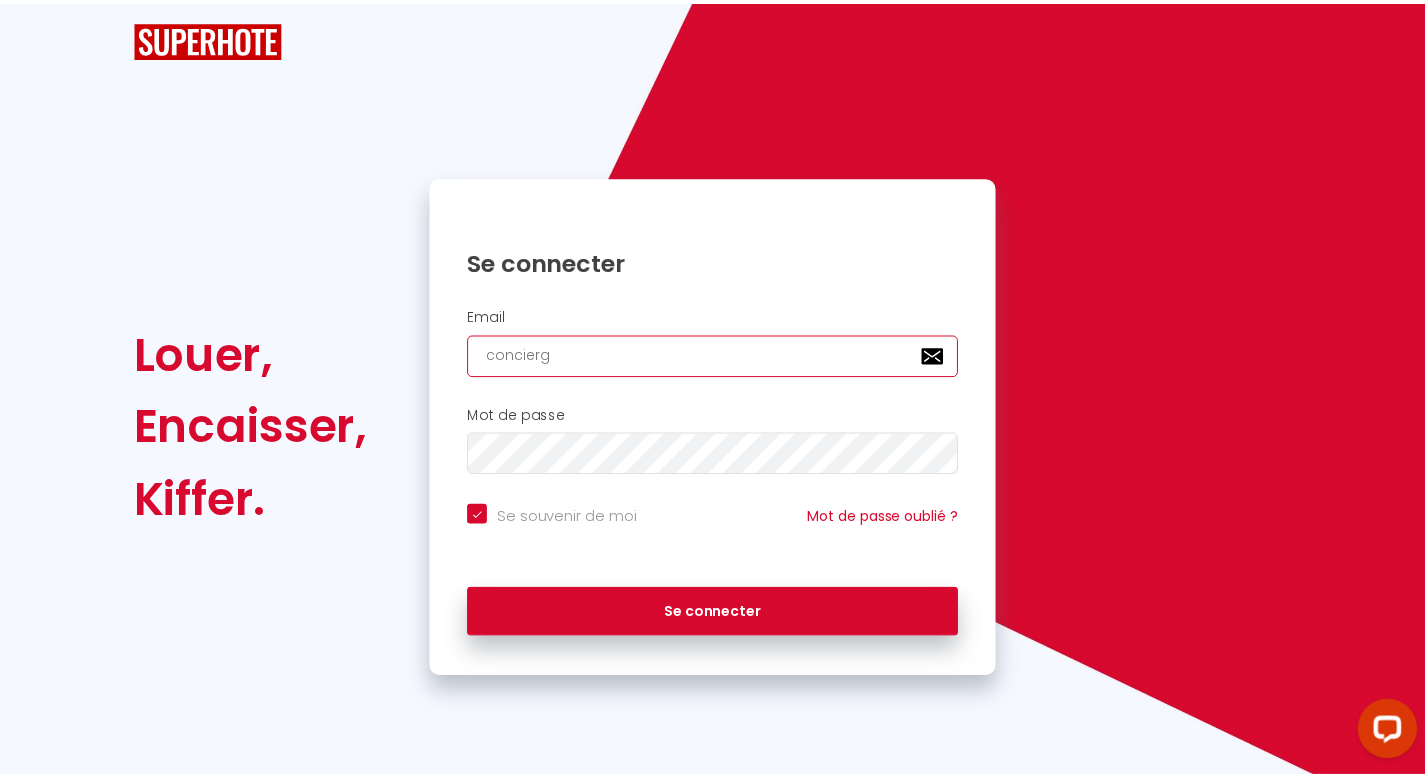 scroll, scrollTop: 0, scrollLeft: 0, axis: both 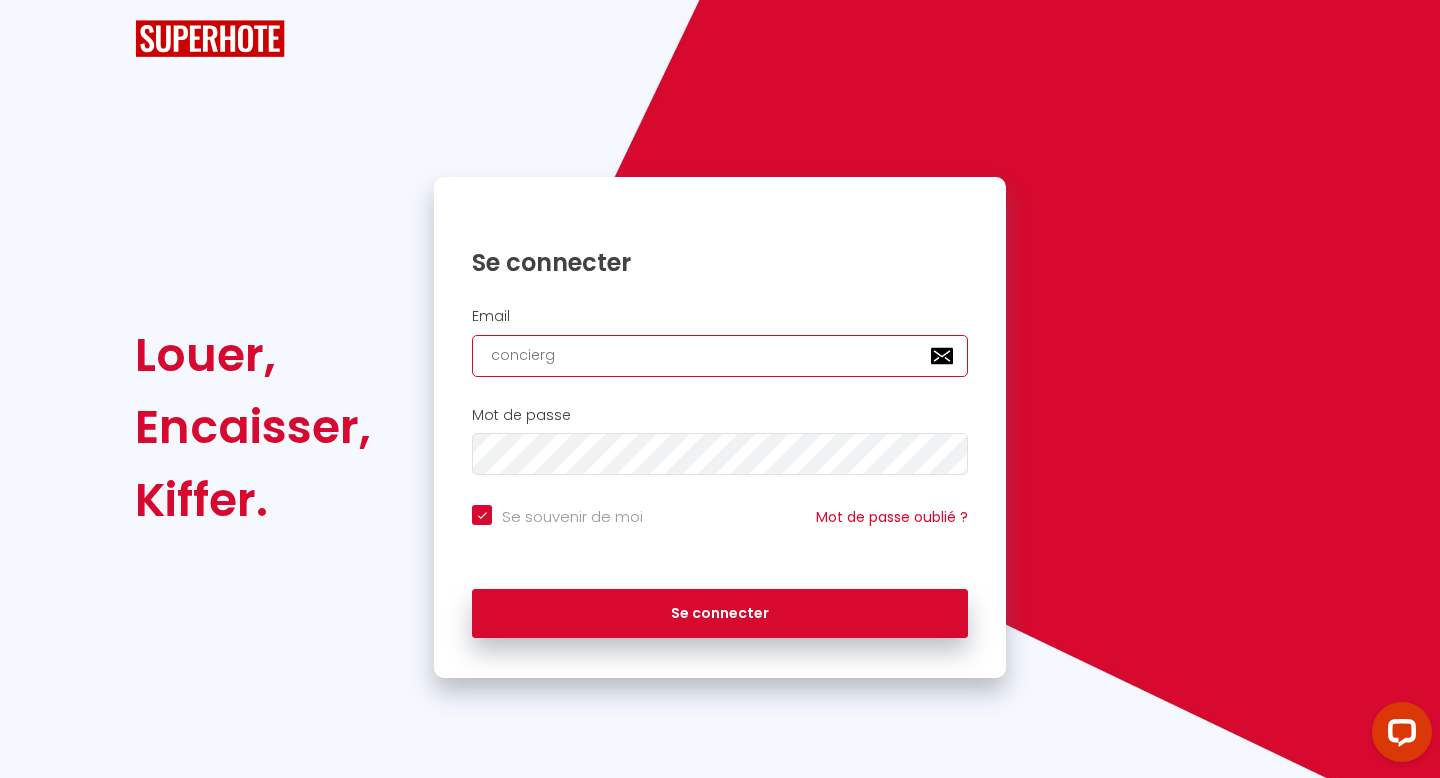 type on "concierge" 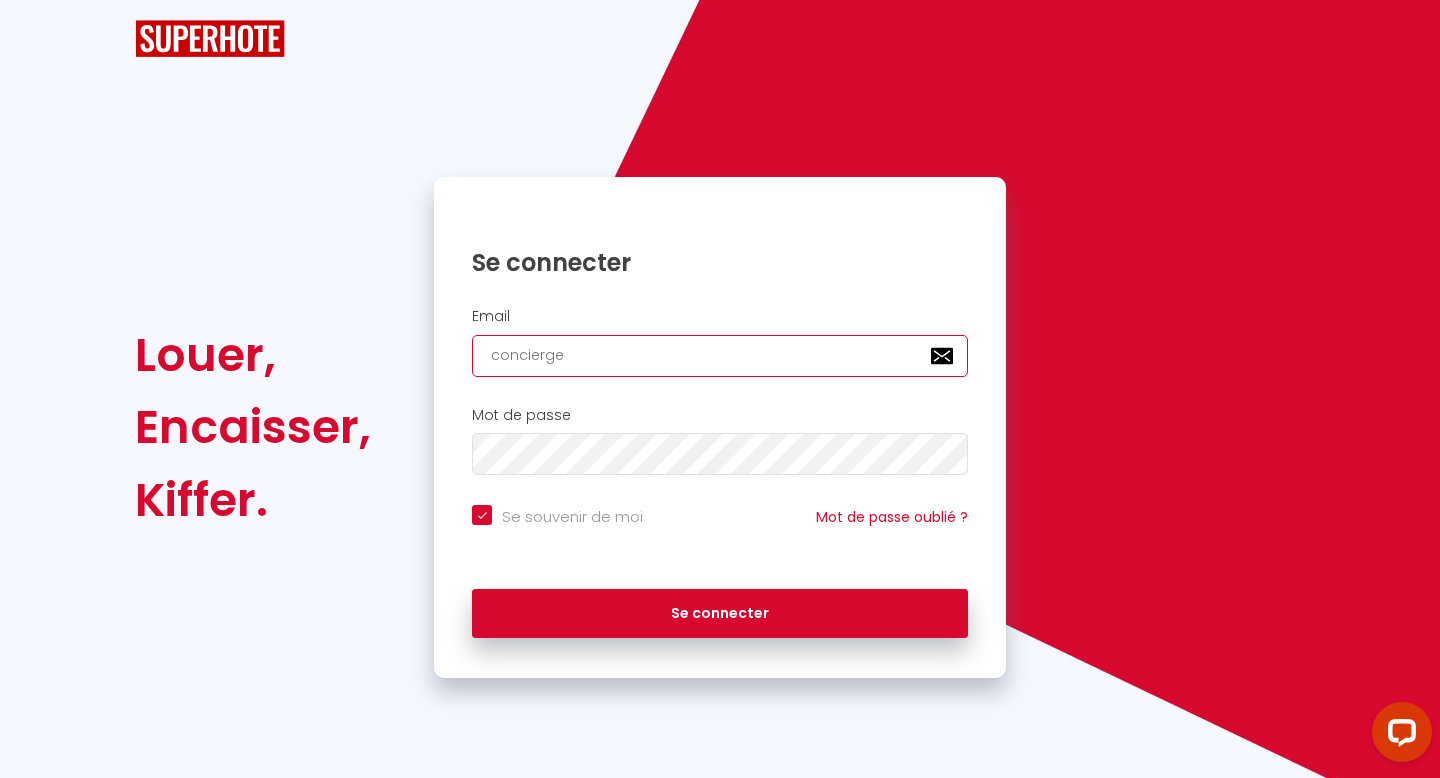type on "concierger" 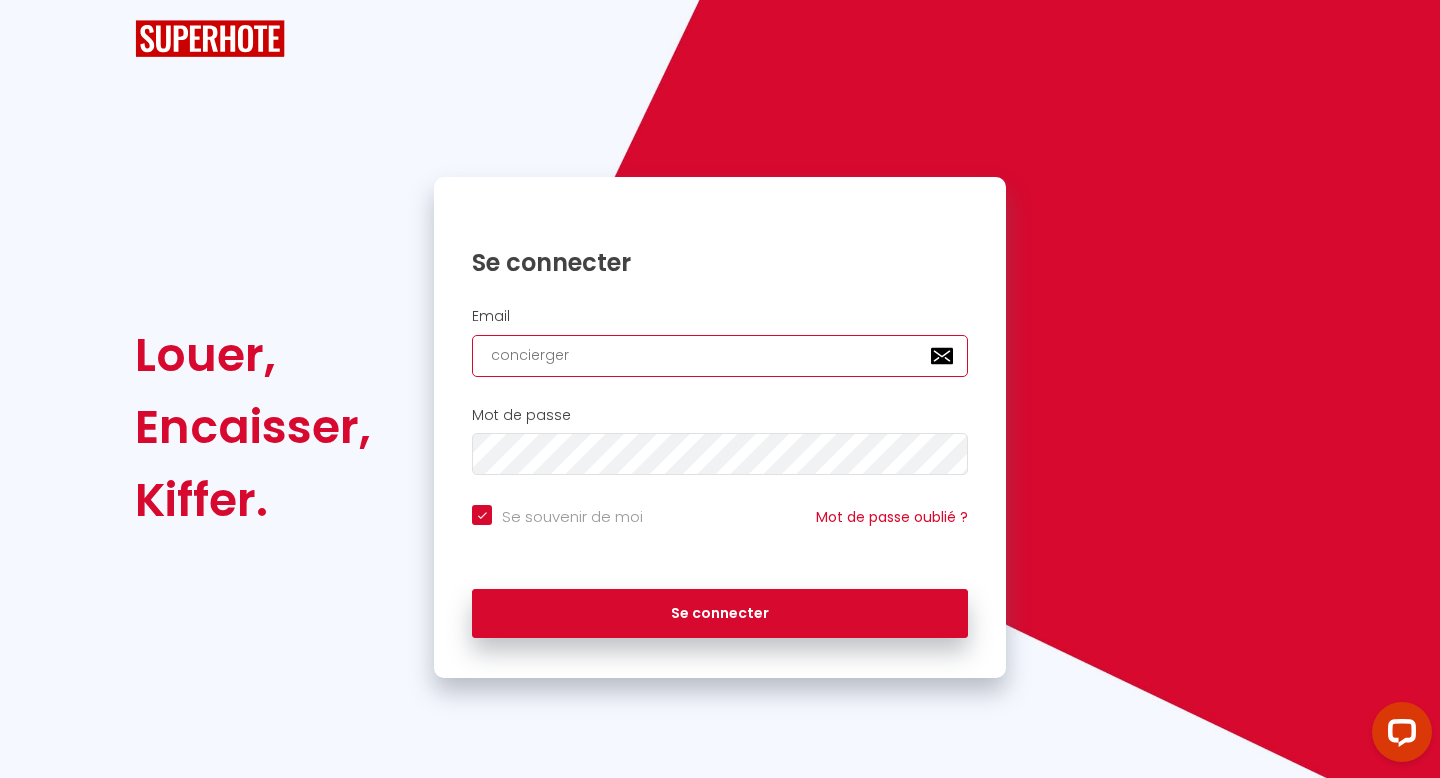 checkbox on "true" 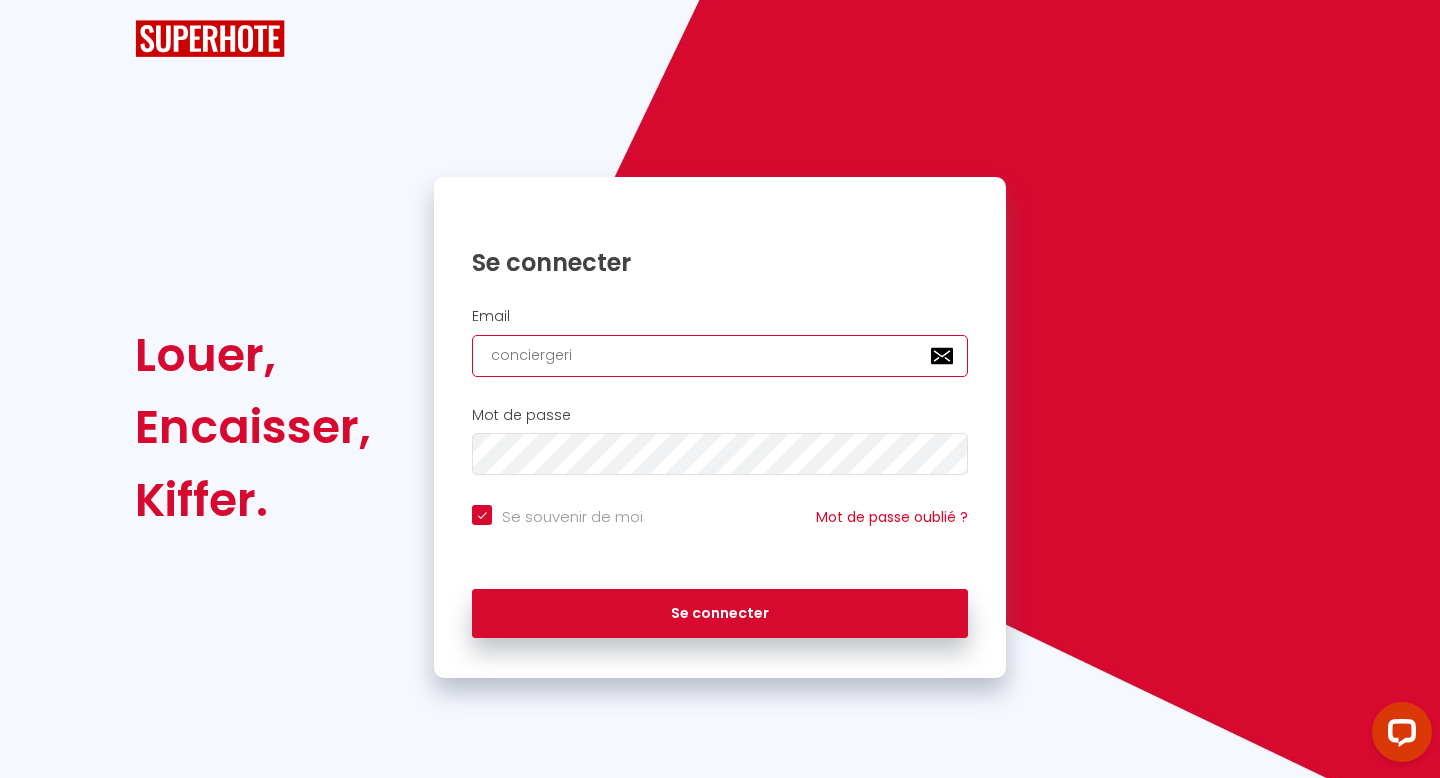 checkbox on "true" 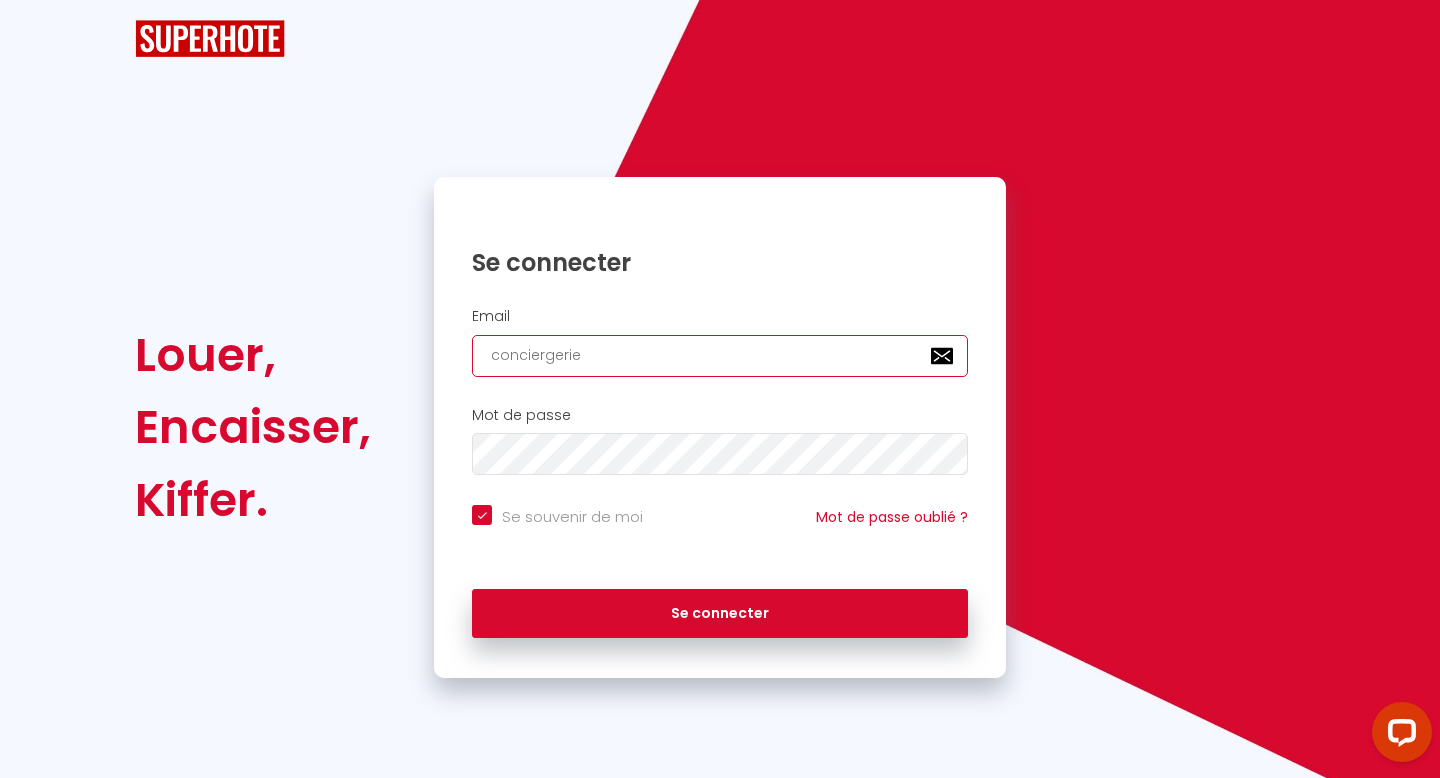 checkbox on "true" 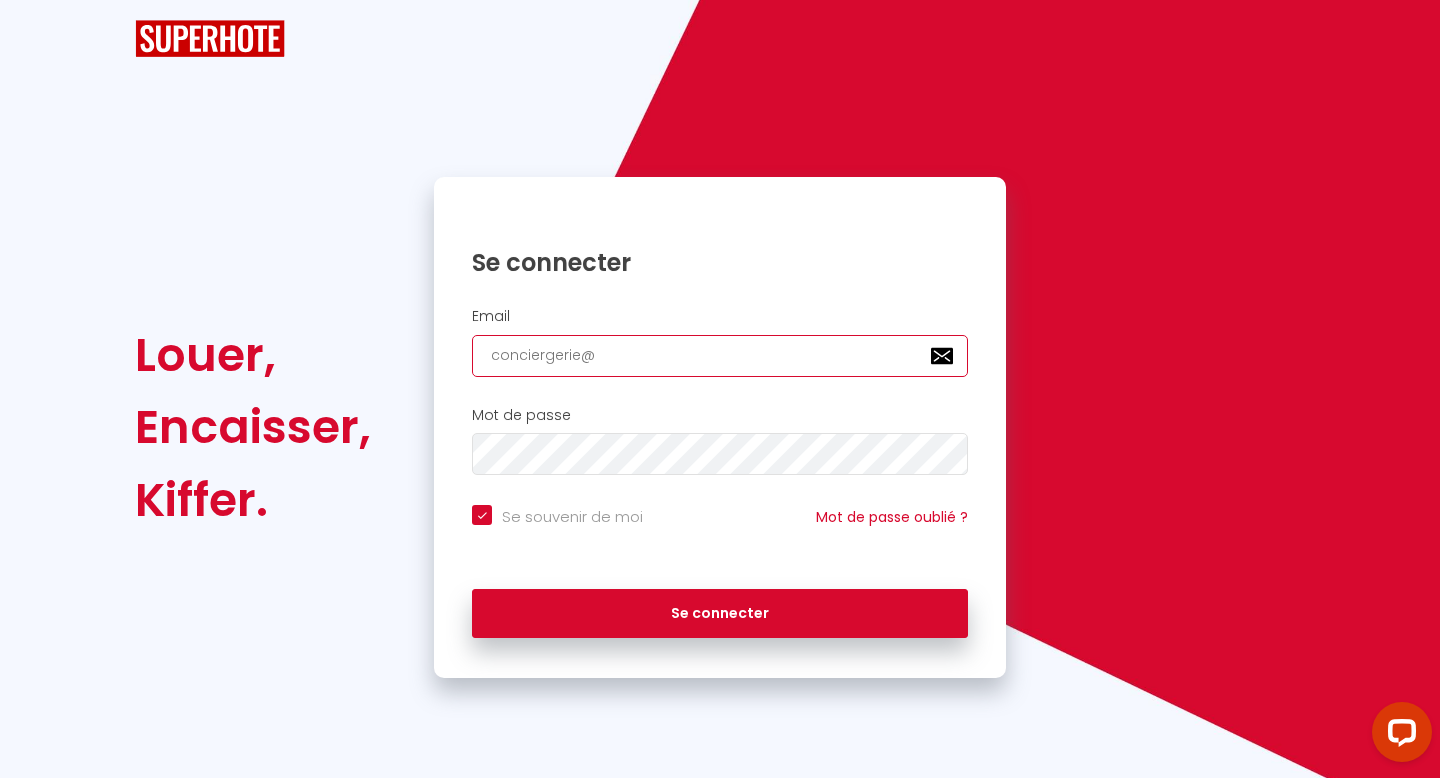 type on "conciergerie@g" 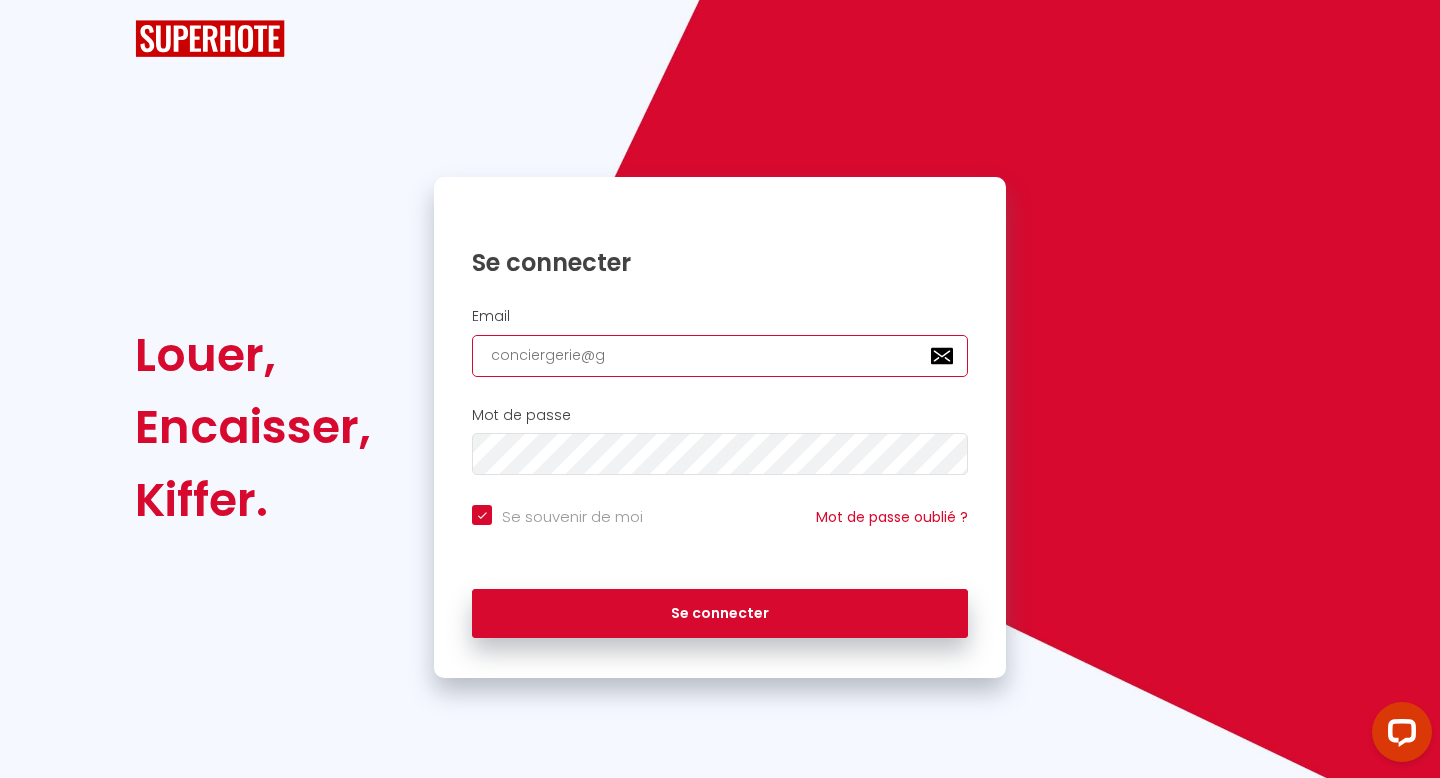 type on "conciergerie@ge" 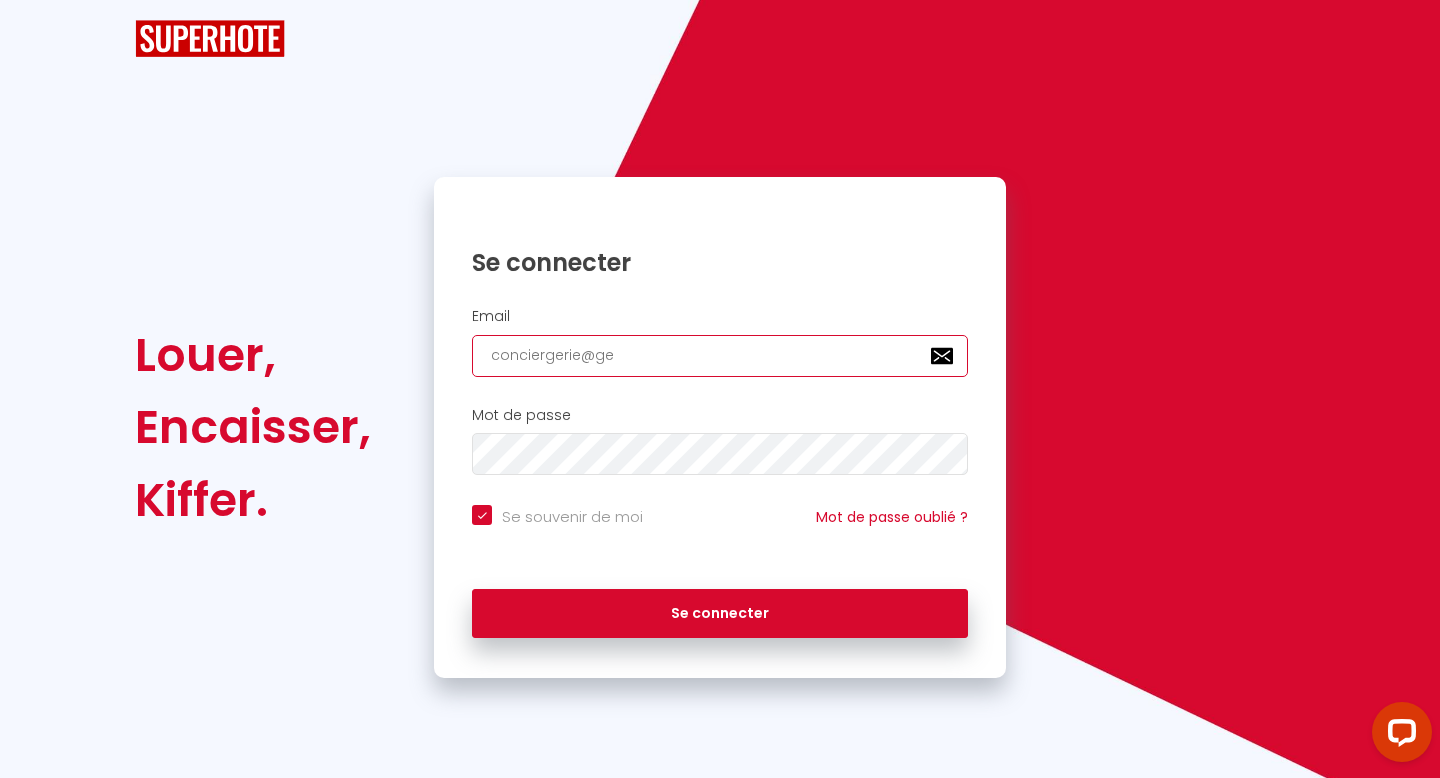 checkbox on "true" 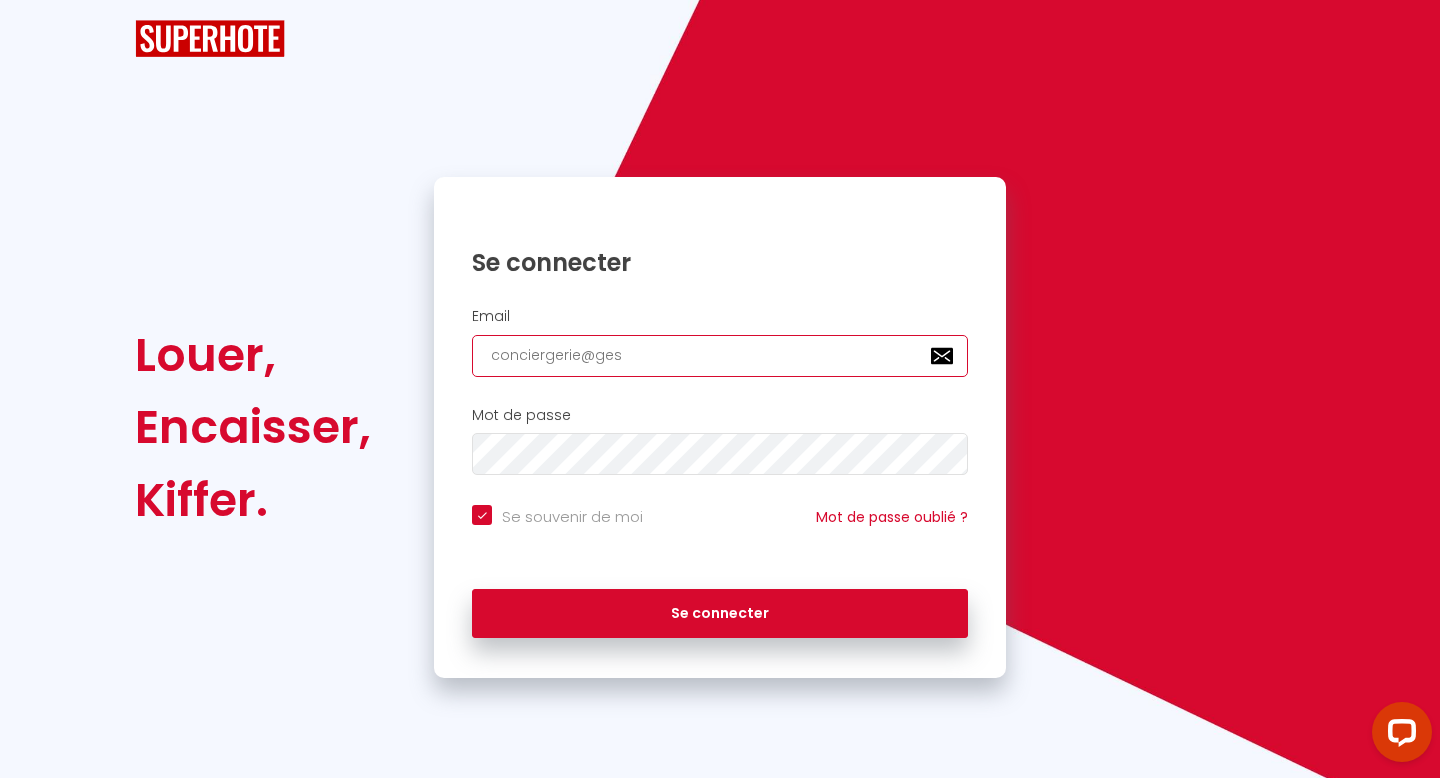 type on "conciergerie@gest" 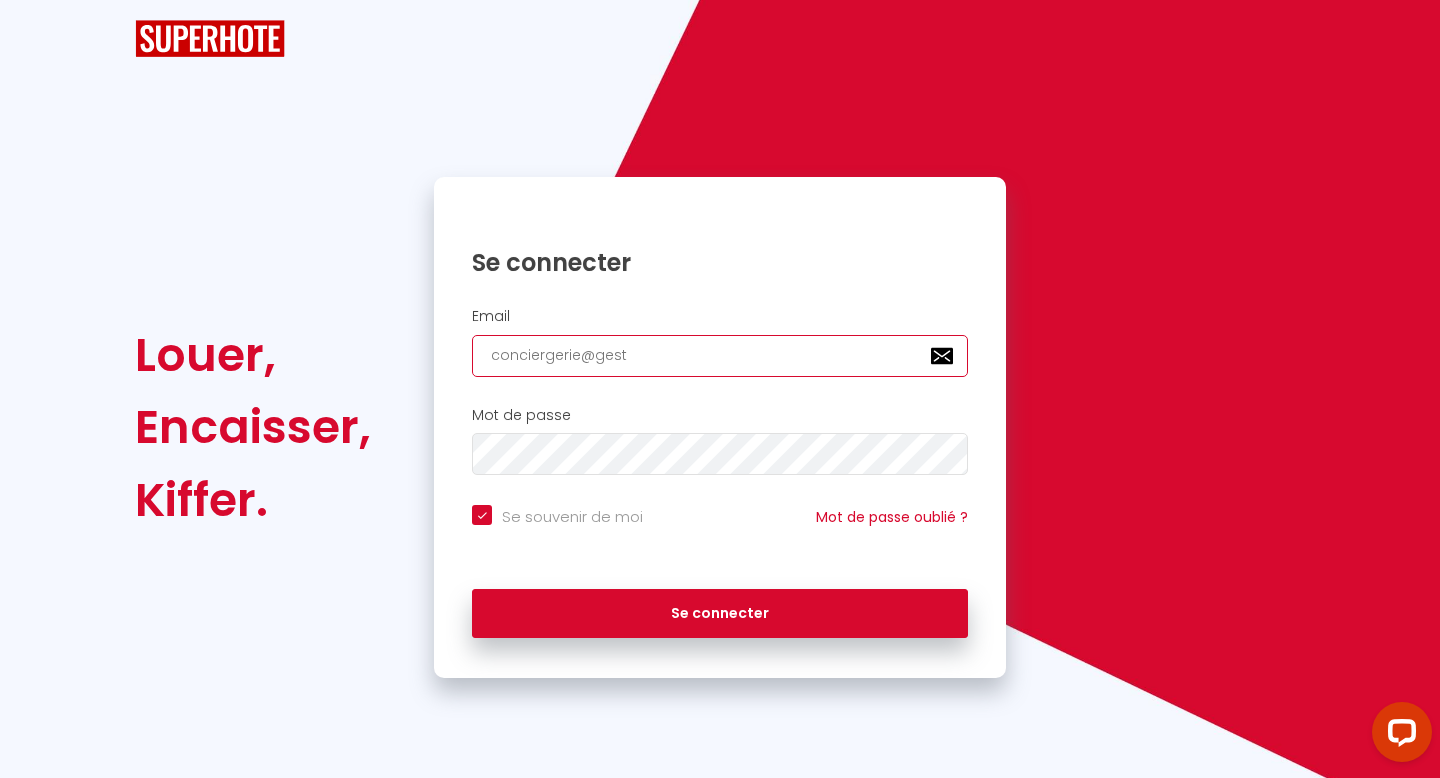 checkbox on "true" 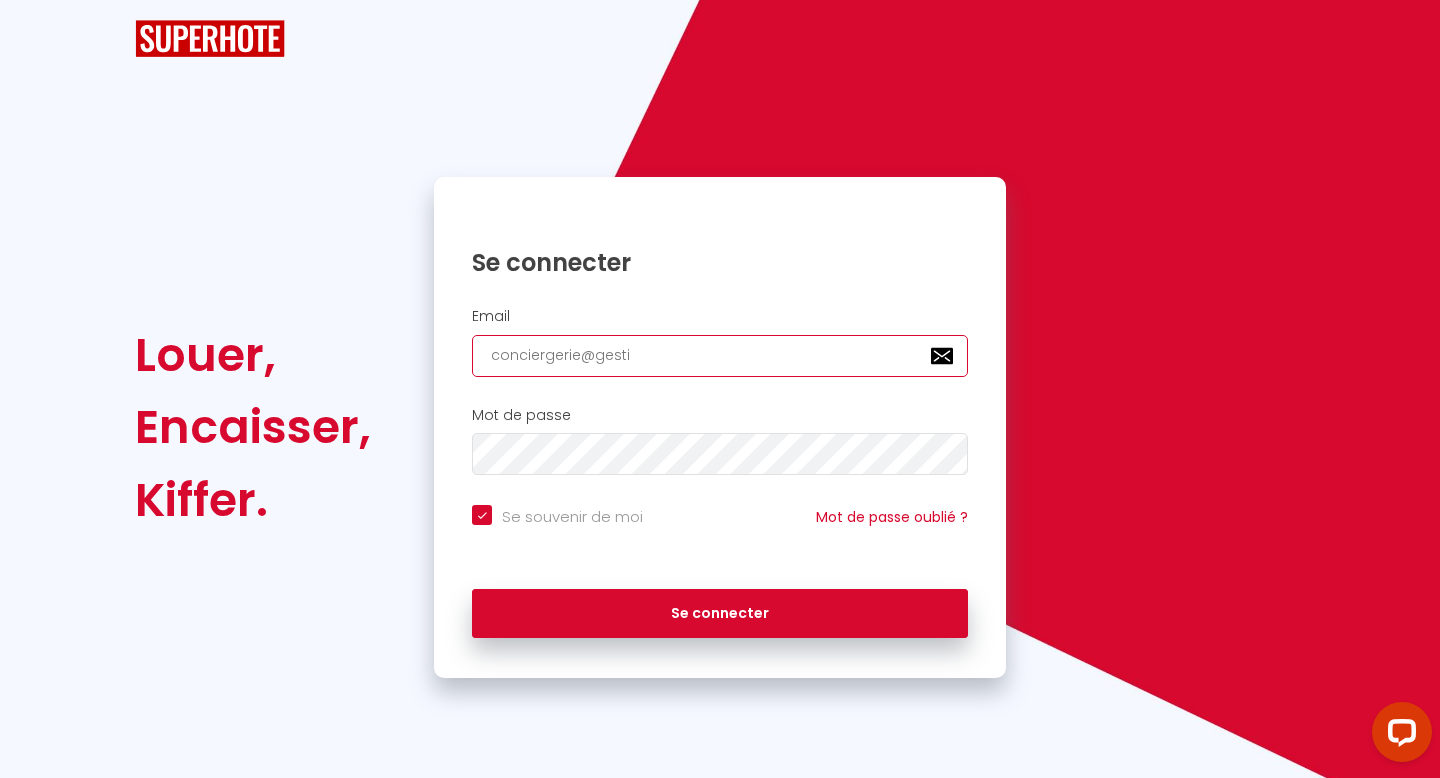 checkbox on "true" 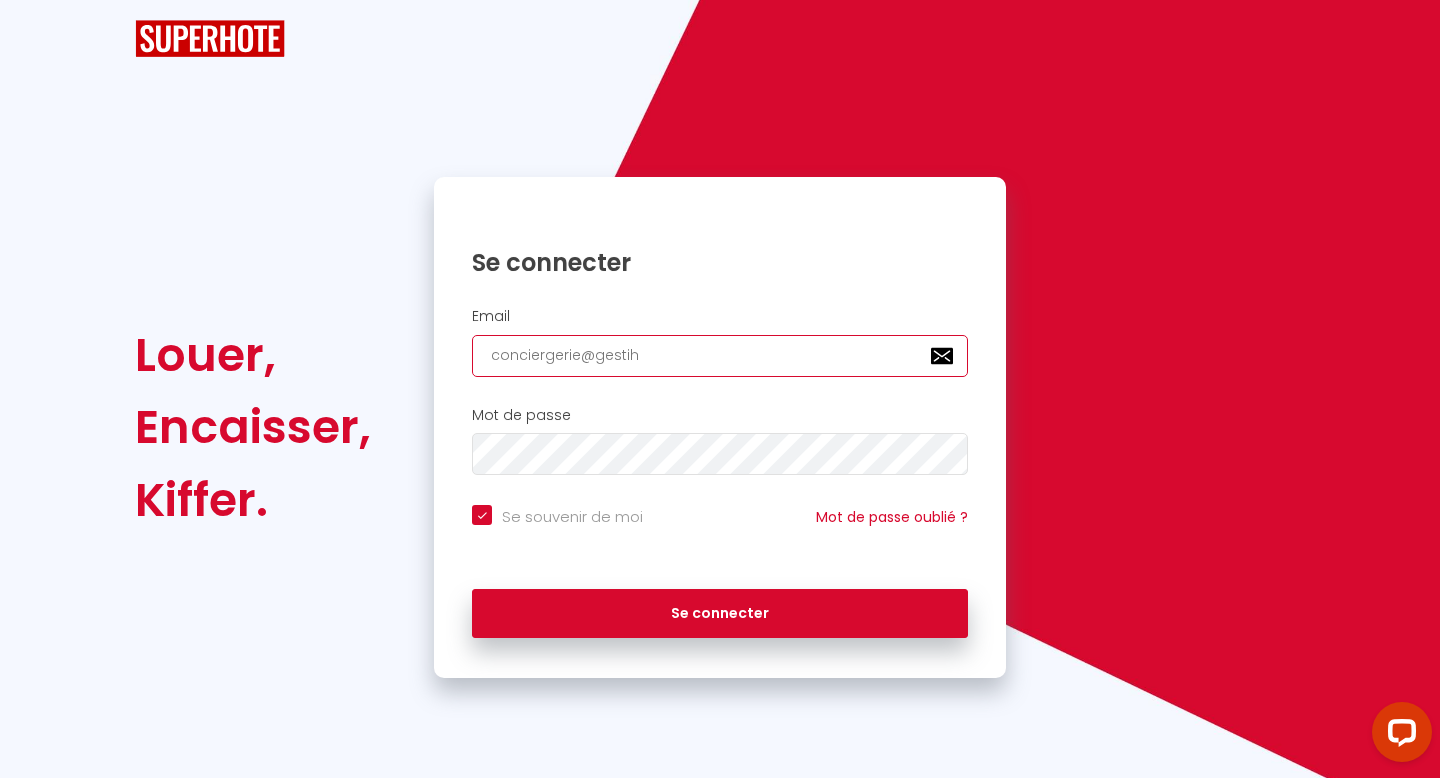 checkbox on "true" 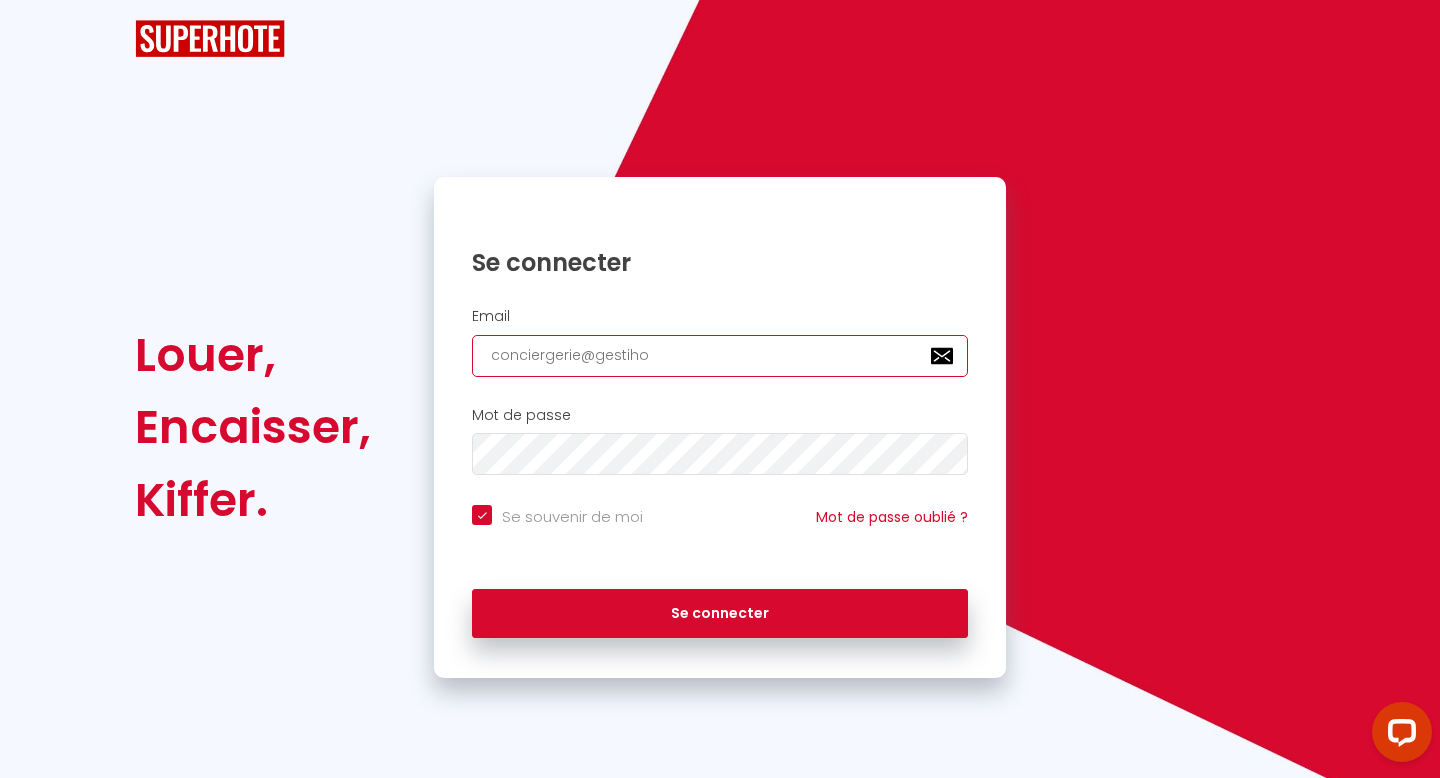 type on "conciergerie@gestihof" 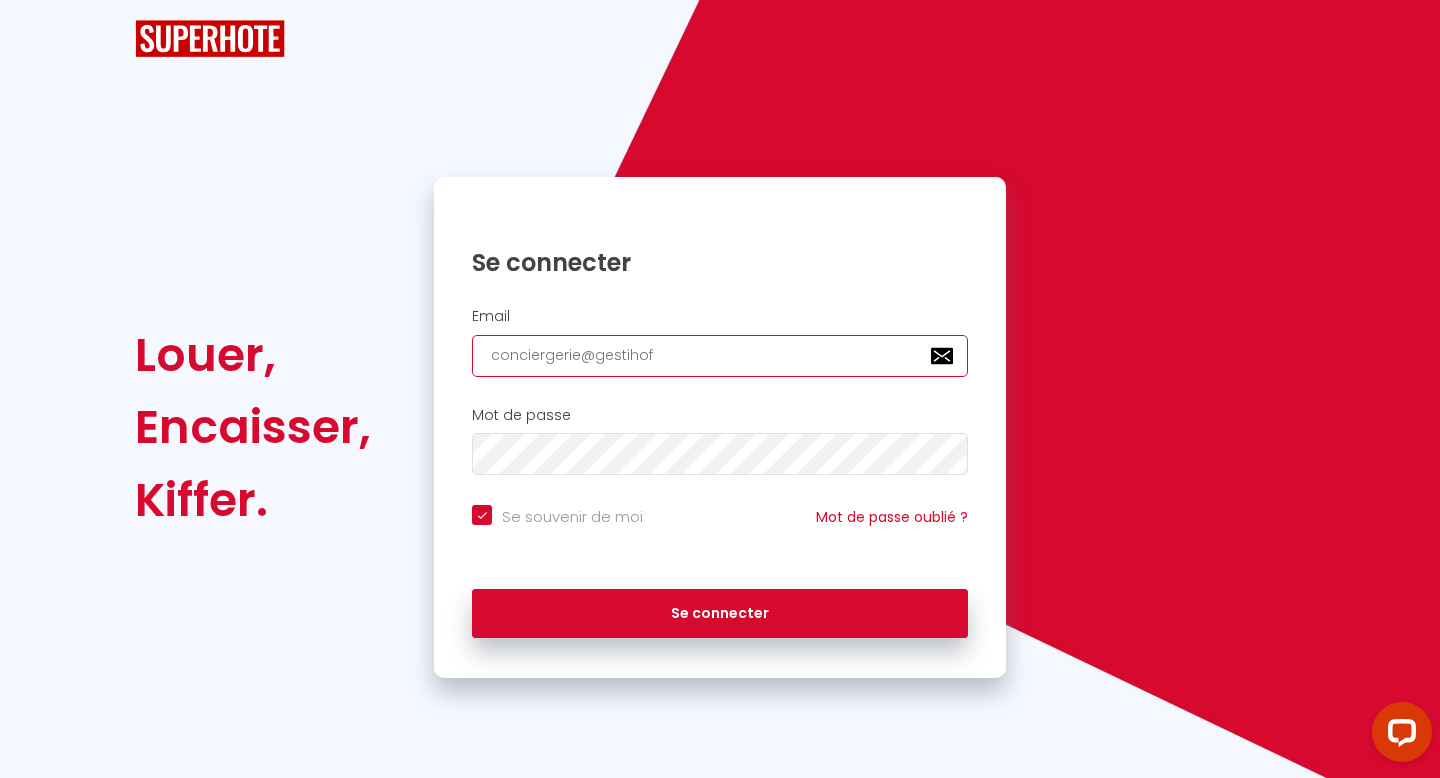 type on "conciergerie@gestihofe" 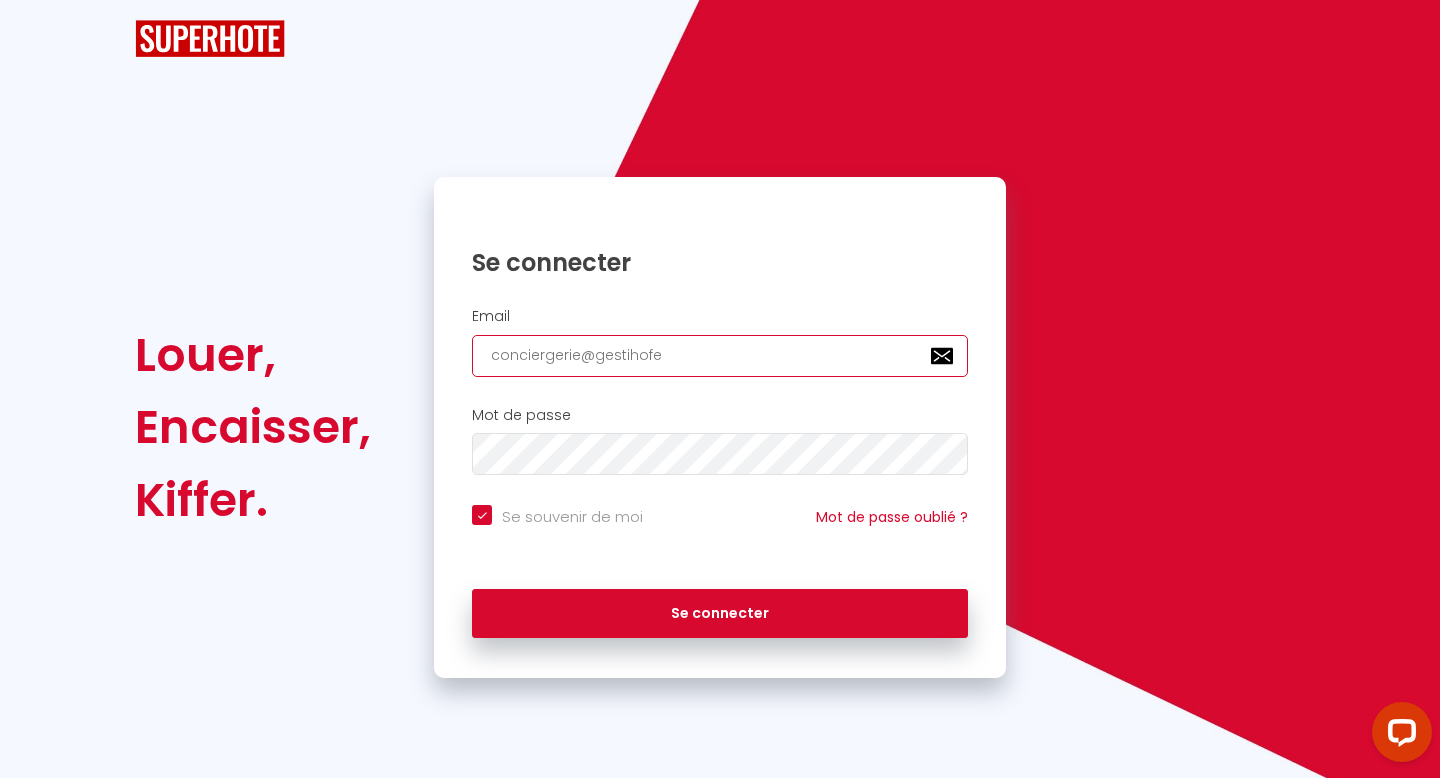 type on "conciergerie@gestihof" 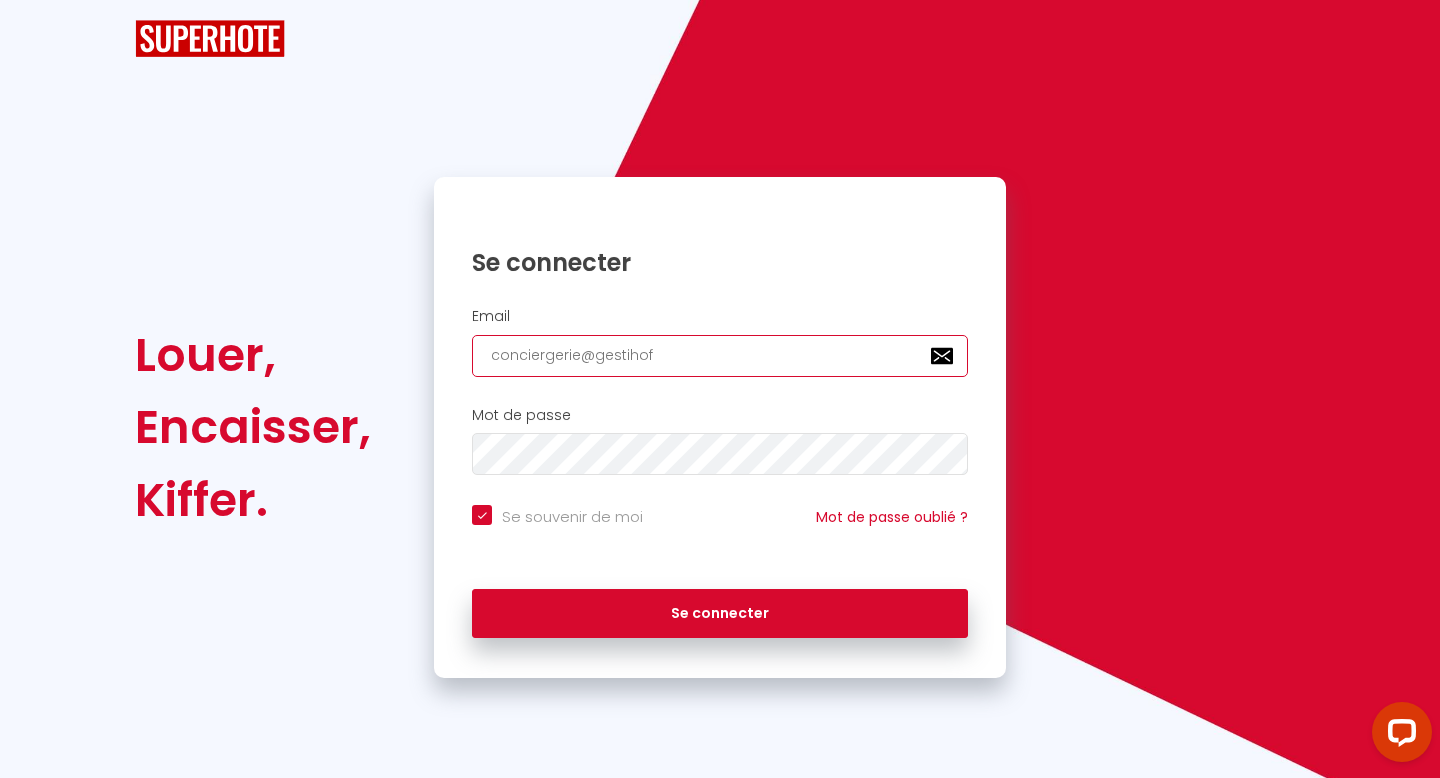 checkbox on "true" 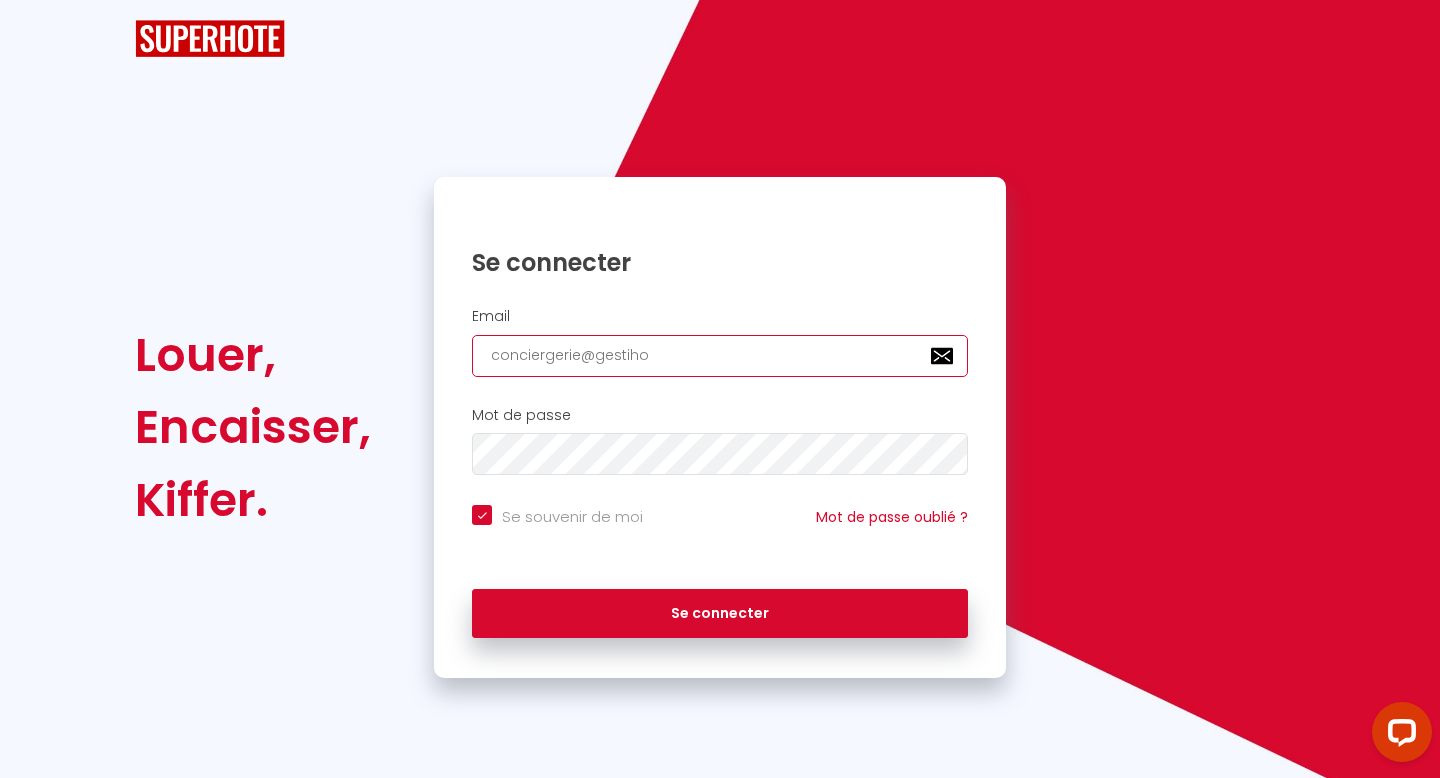 checkbox on "true" 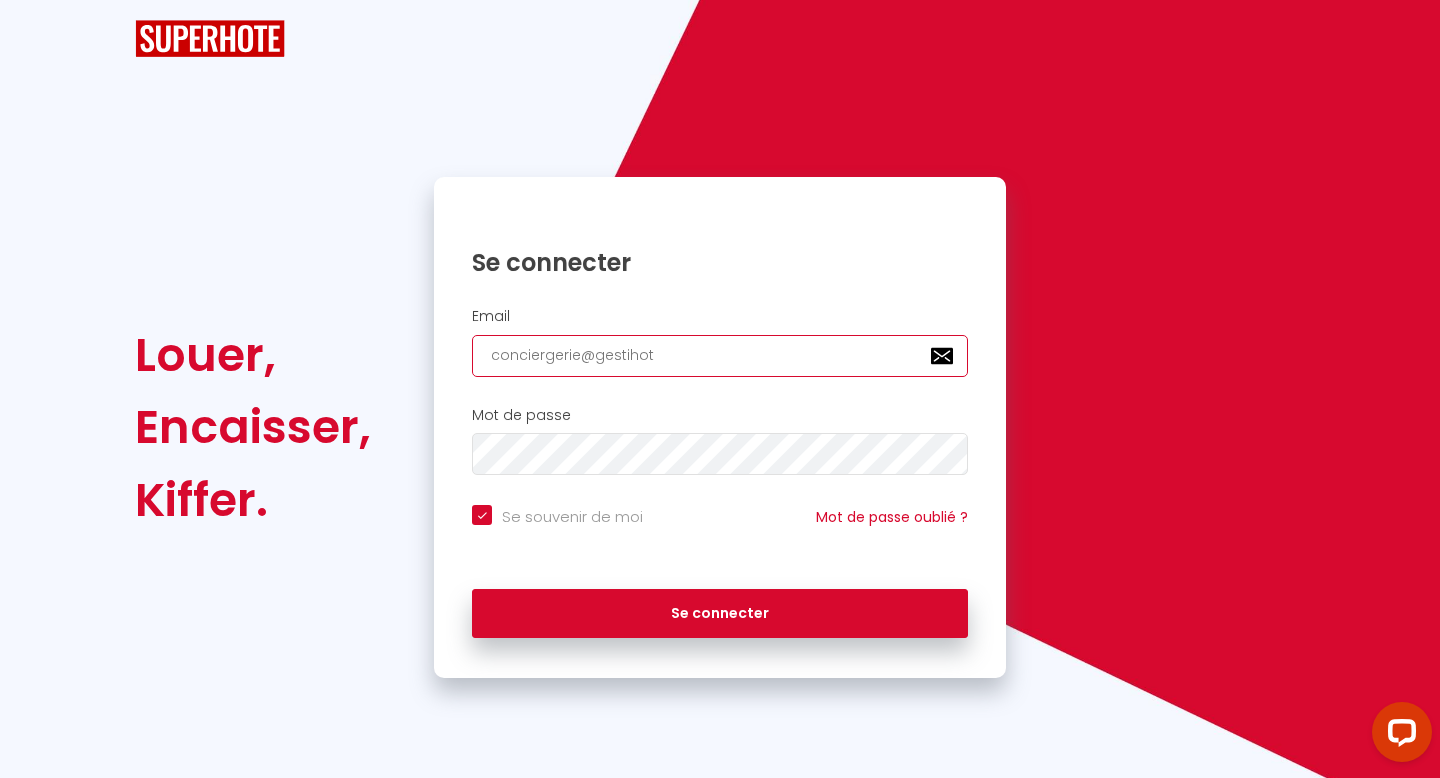 type on "conciergerie@gestihote" 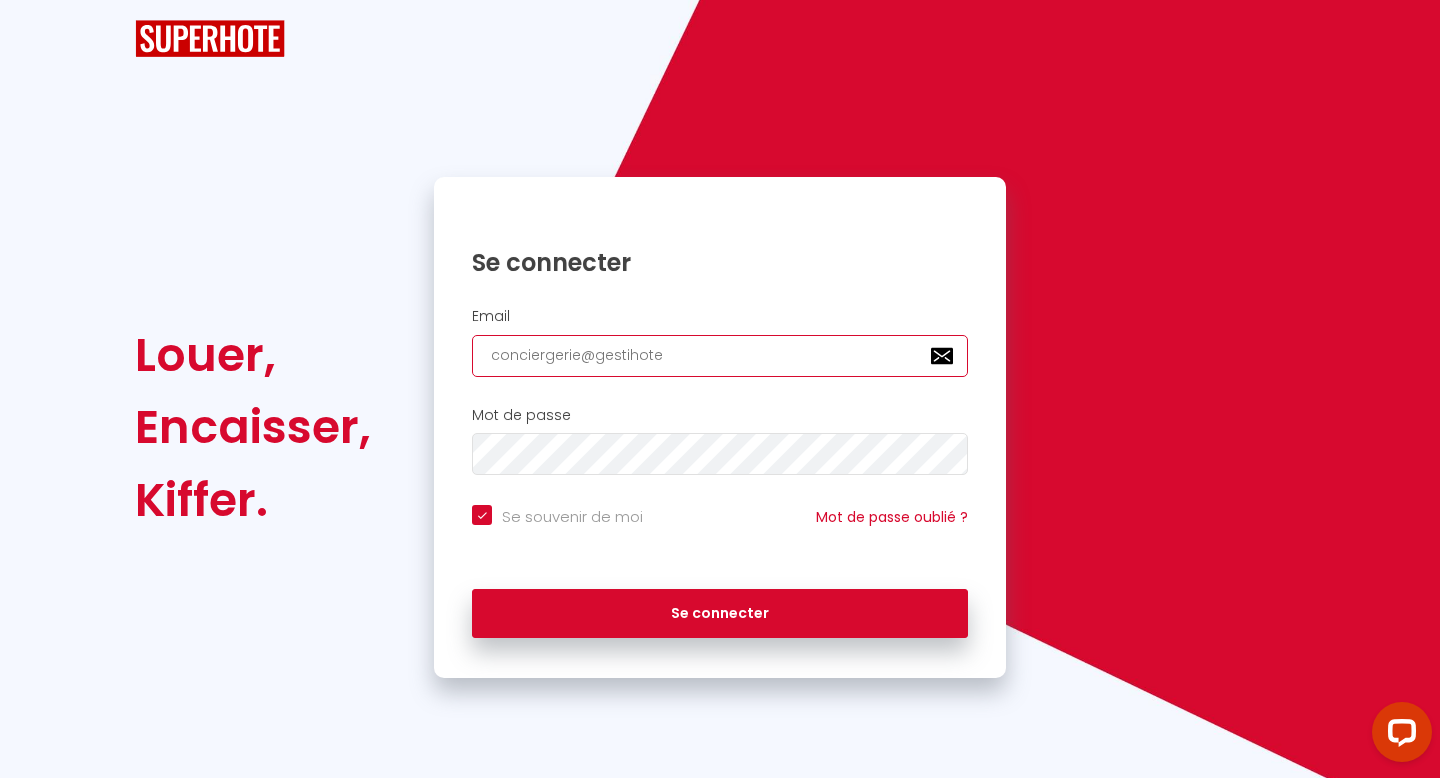 type on "conciergerie@gestihote7" 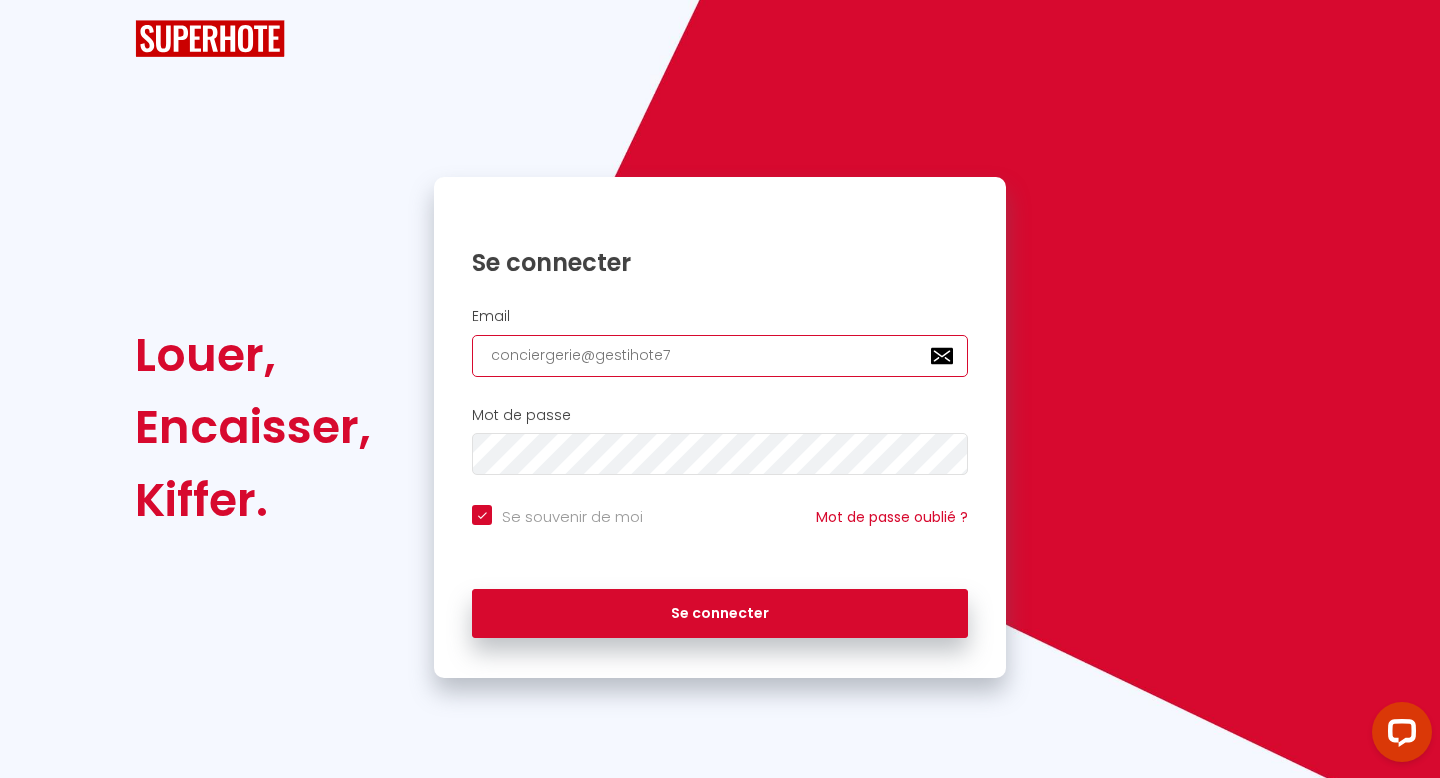 checkbox on "true" 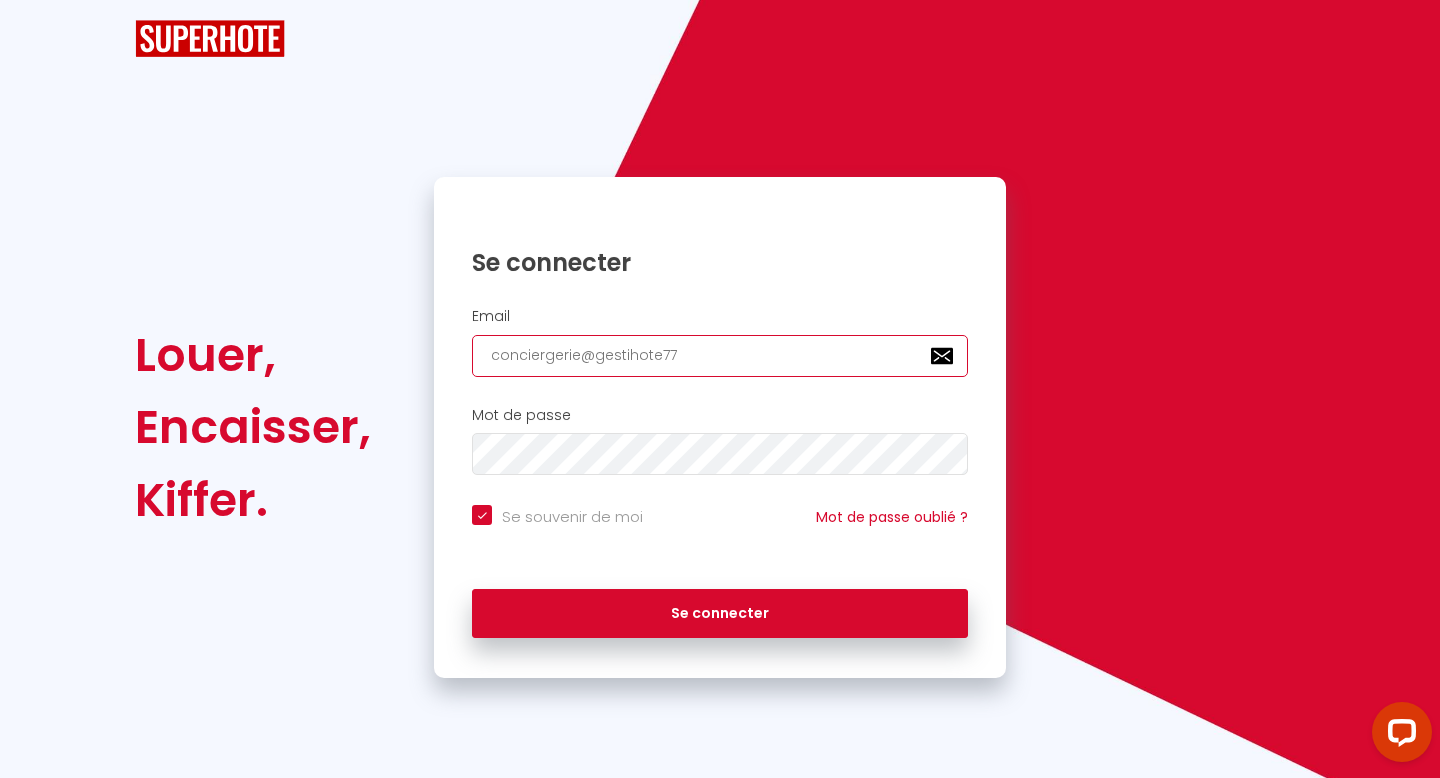 type on "conciergerie@gestihote7" 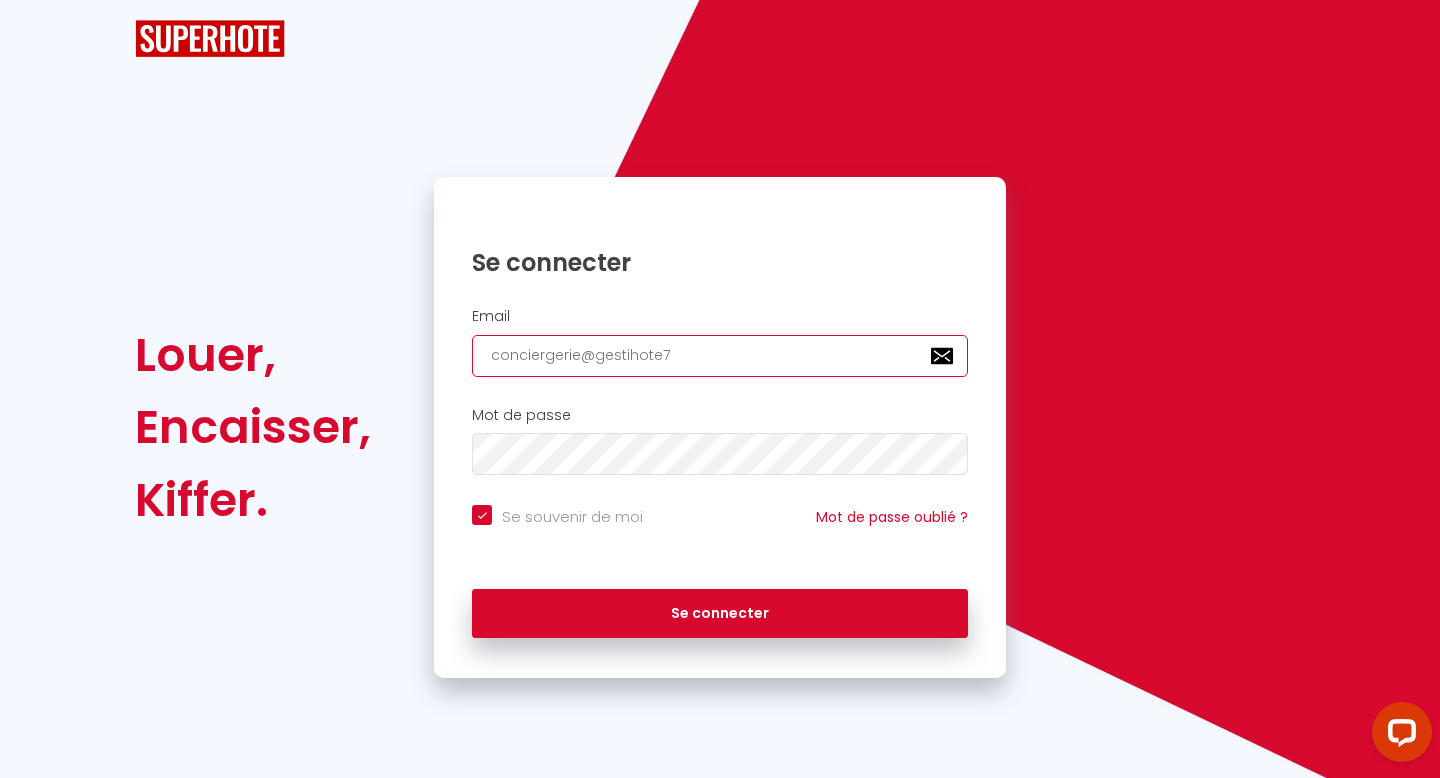 checkbox on "true" 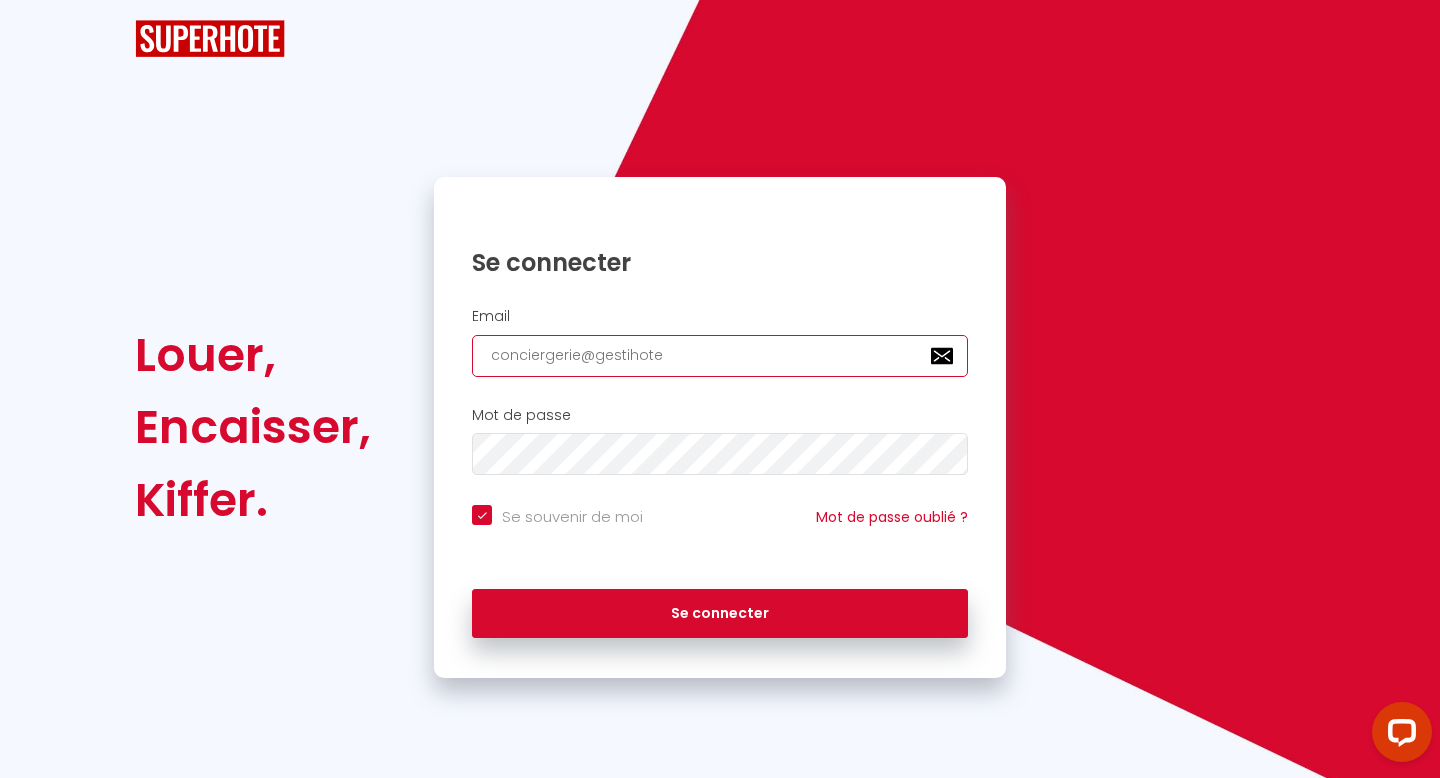 checkbox on "true" 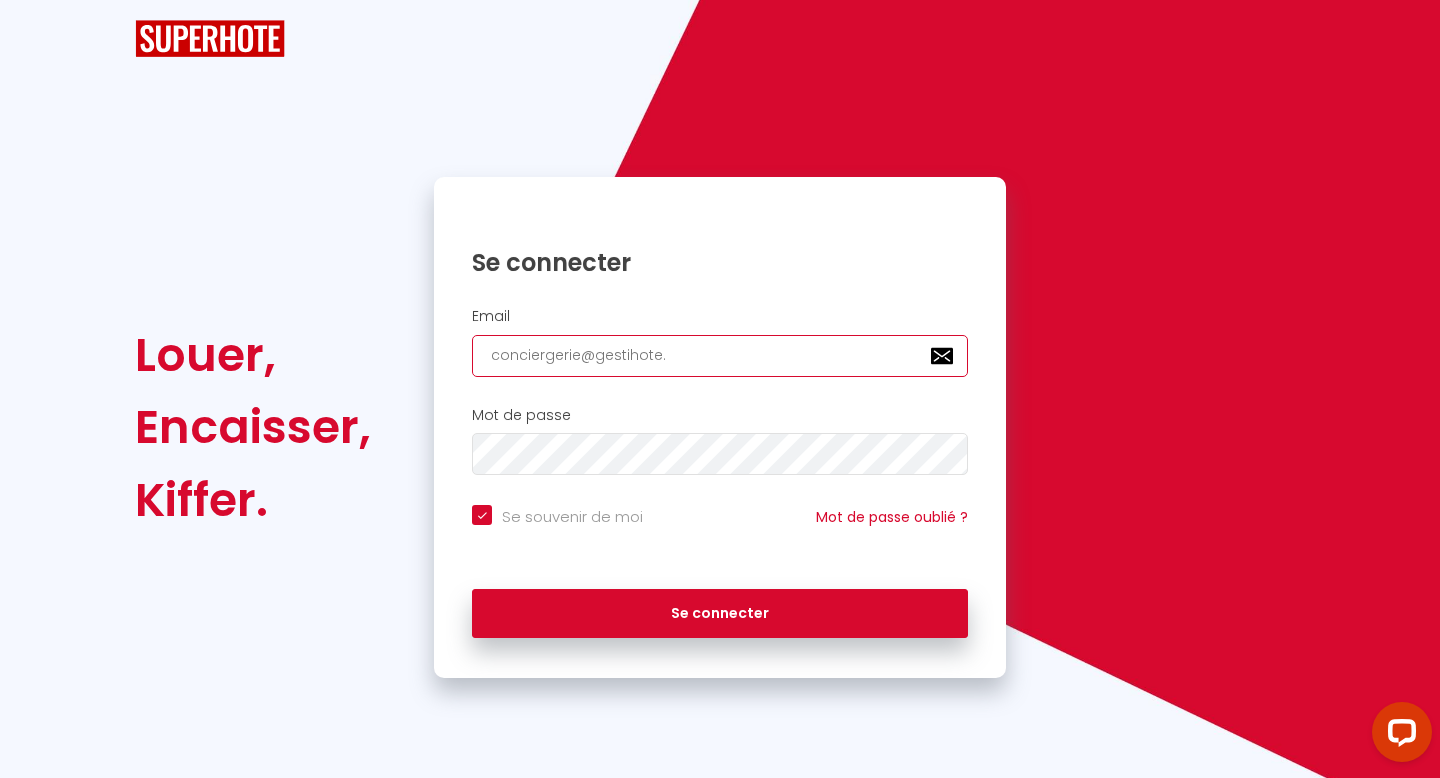 checkbox on "true" 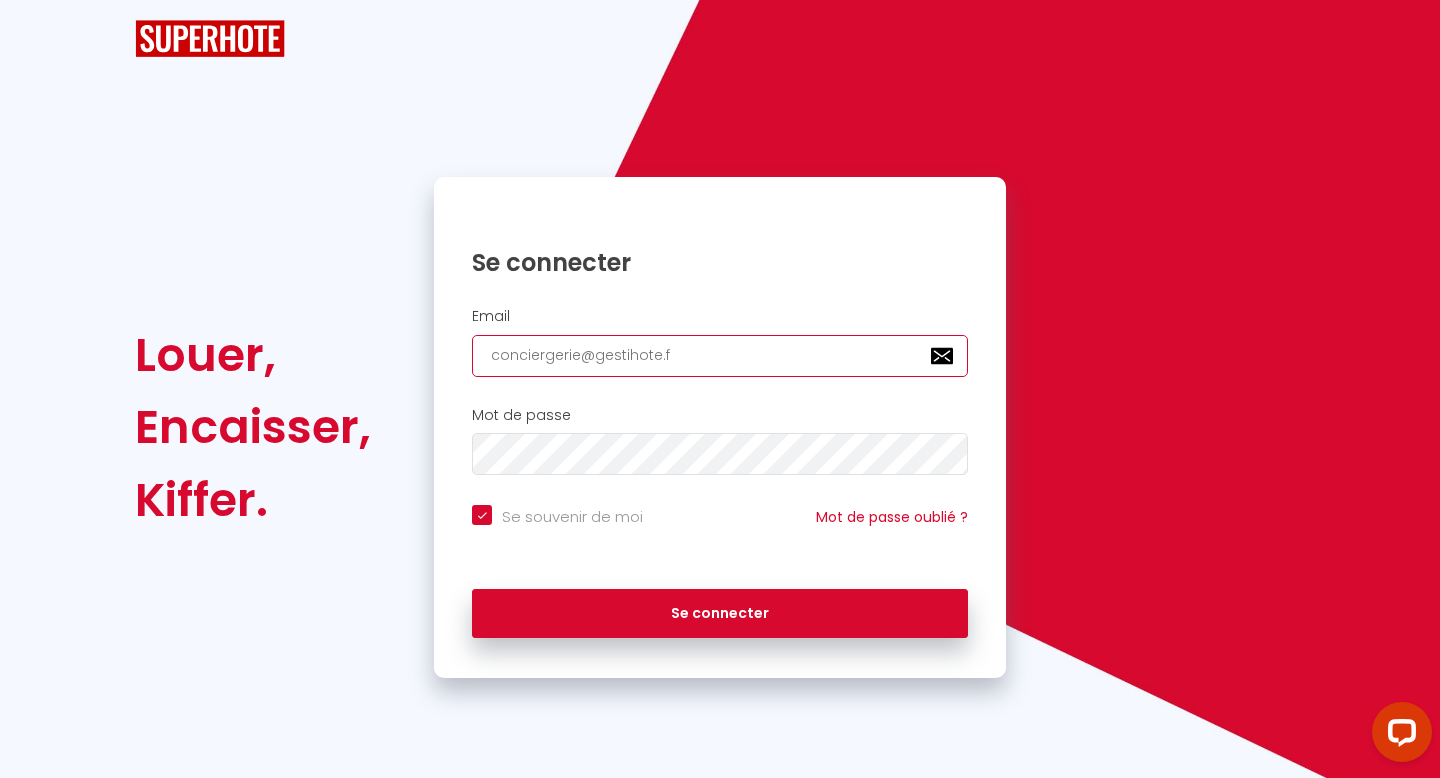checkbox on "true" 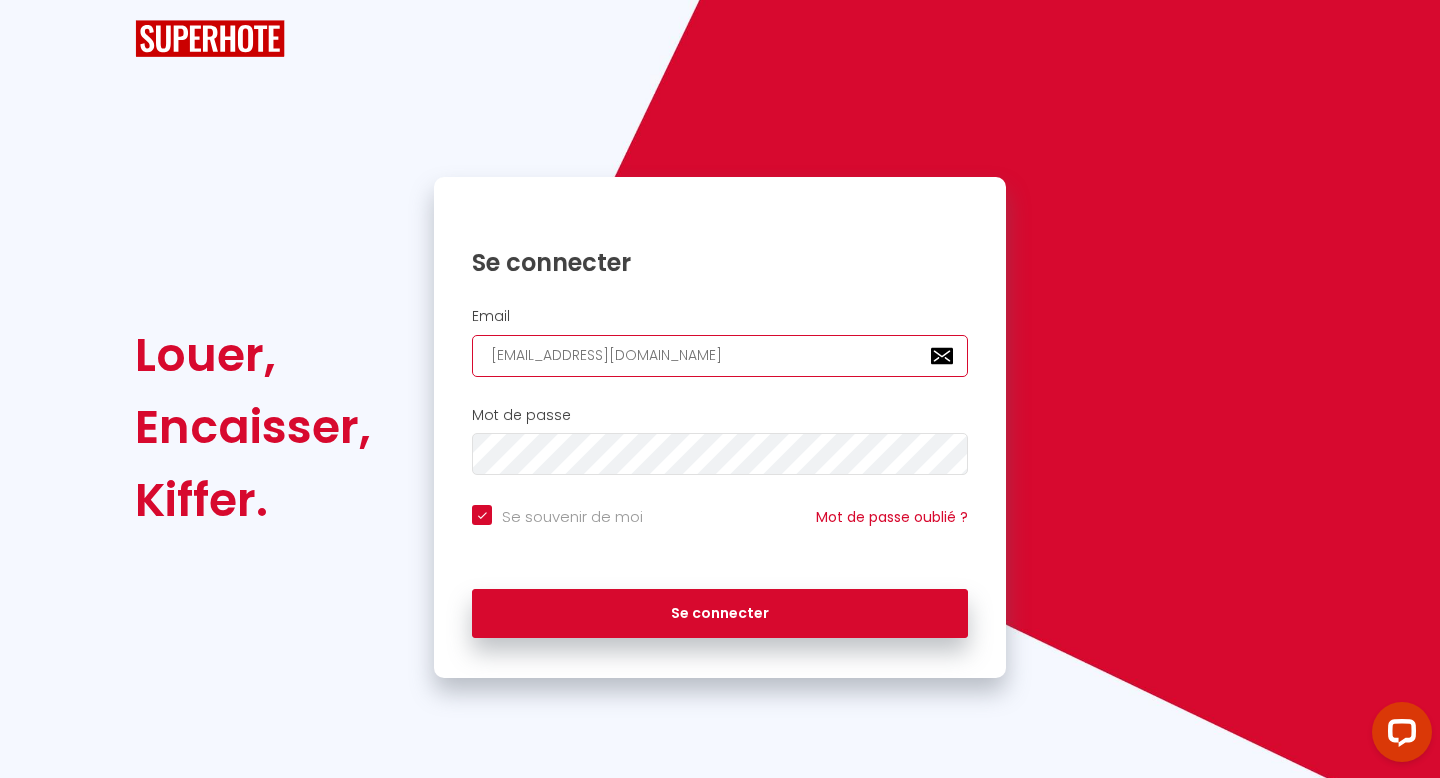 checkbox on "true" 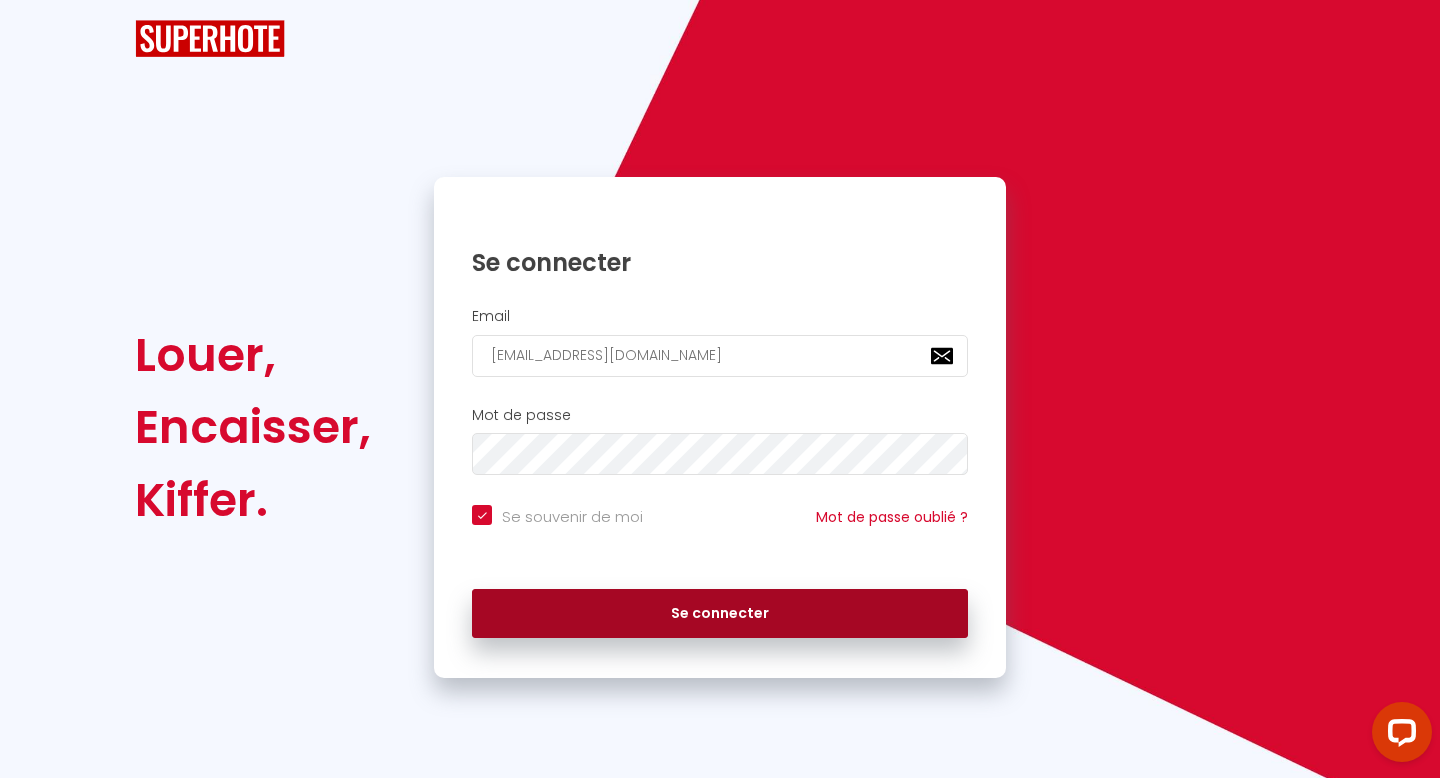 click on "Se connecter" at bounding box center [720, 614] 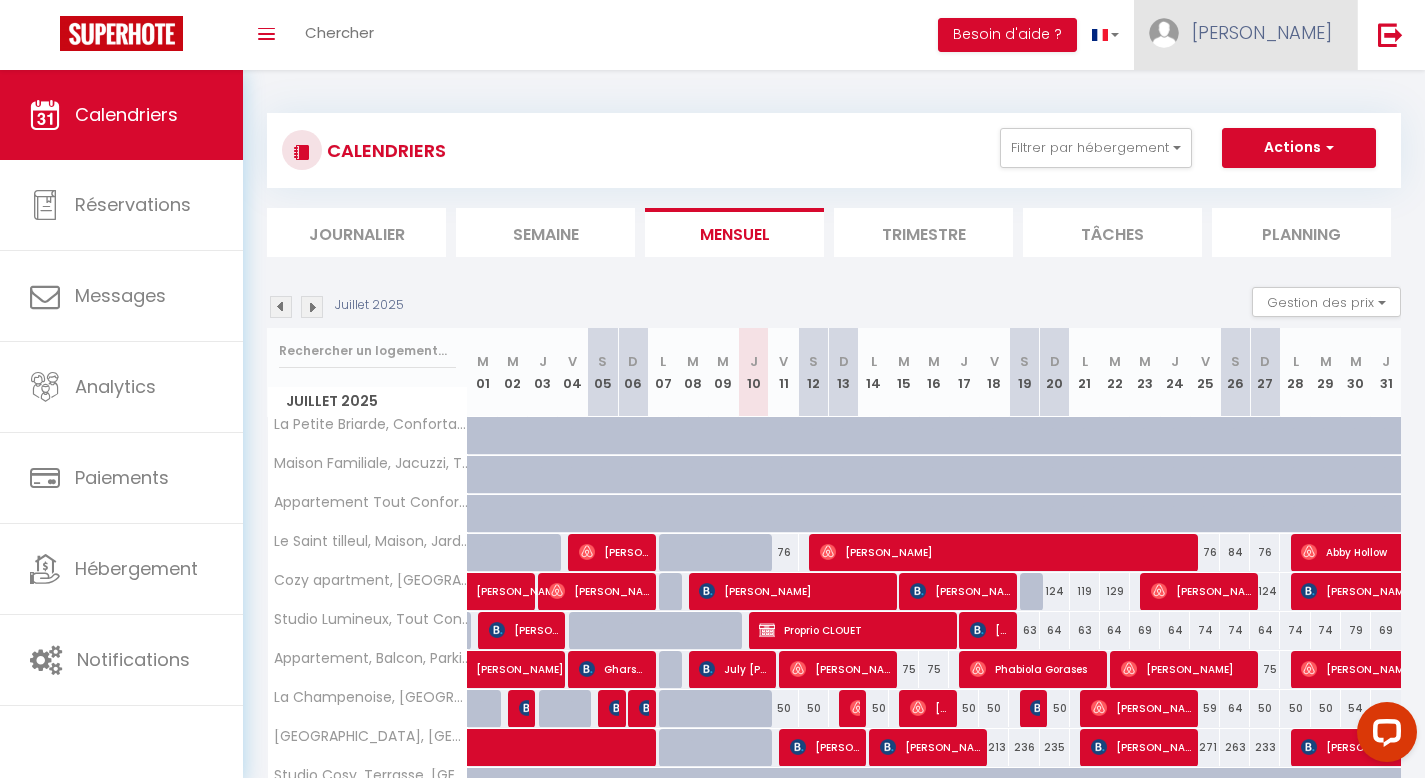 click on "[PERSON_NAME]" at bounding box center (1262, 32) 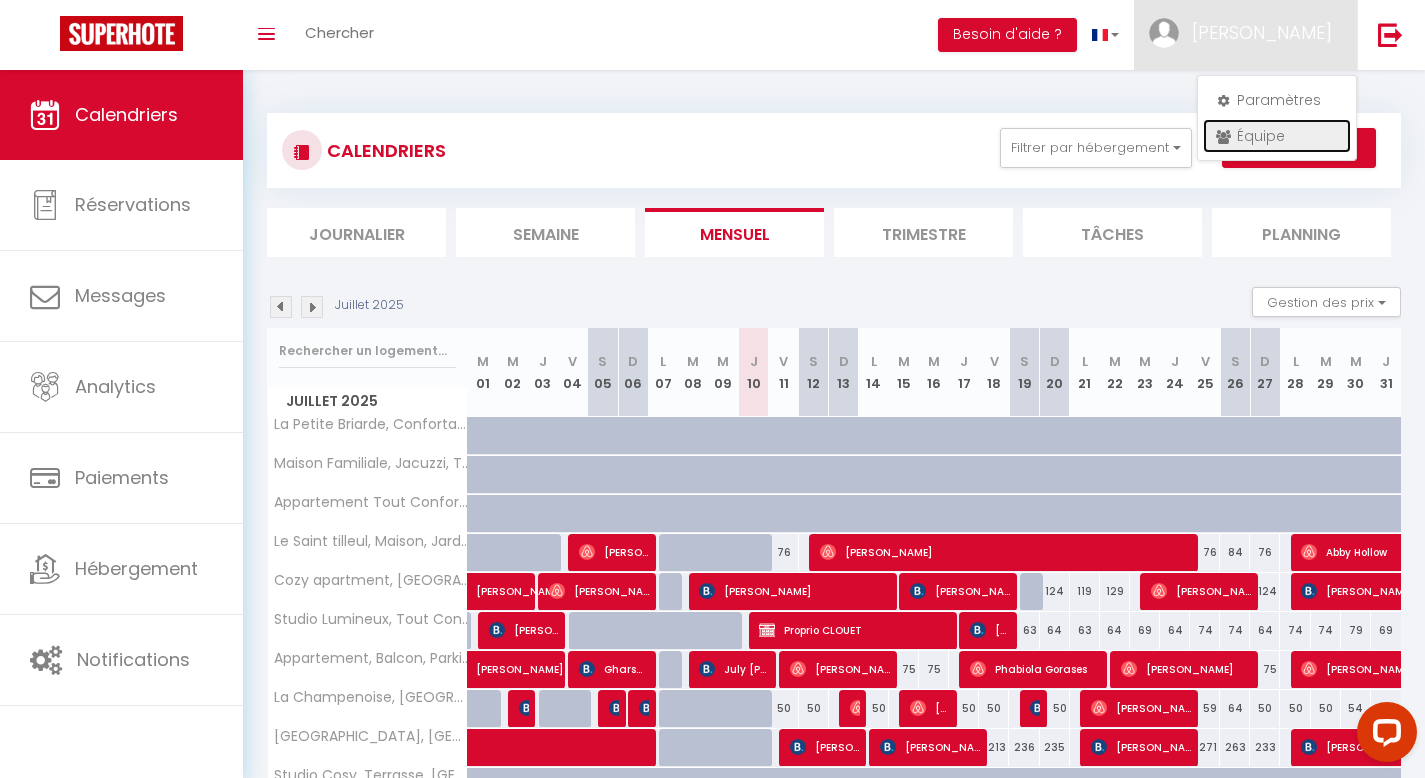 click on "Équipe" at bounding box center (1277, 136) 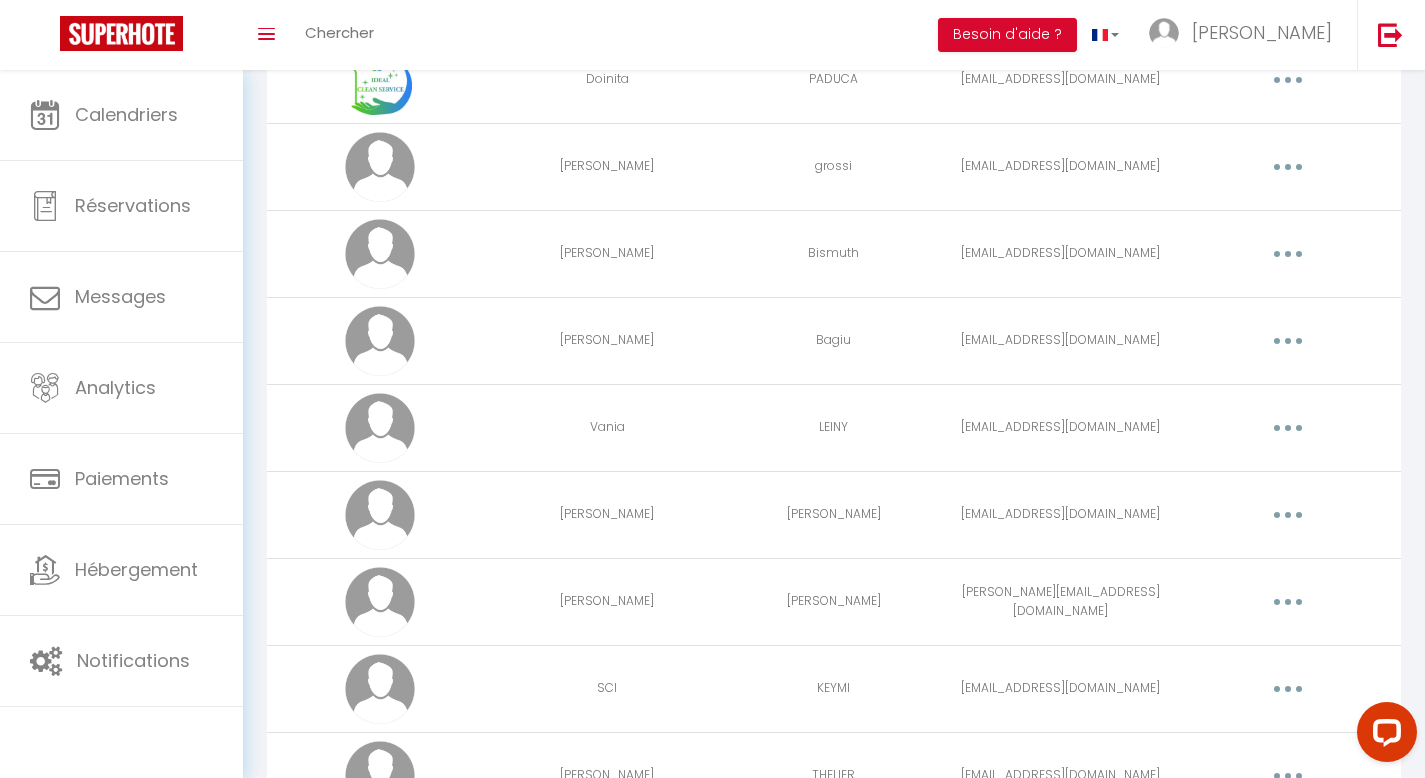 scroll, scrollTop: 898, scrollLeft: 0, axis: vertical 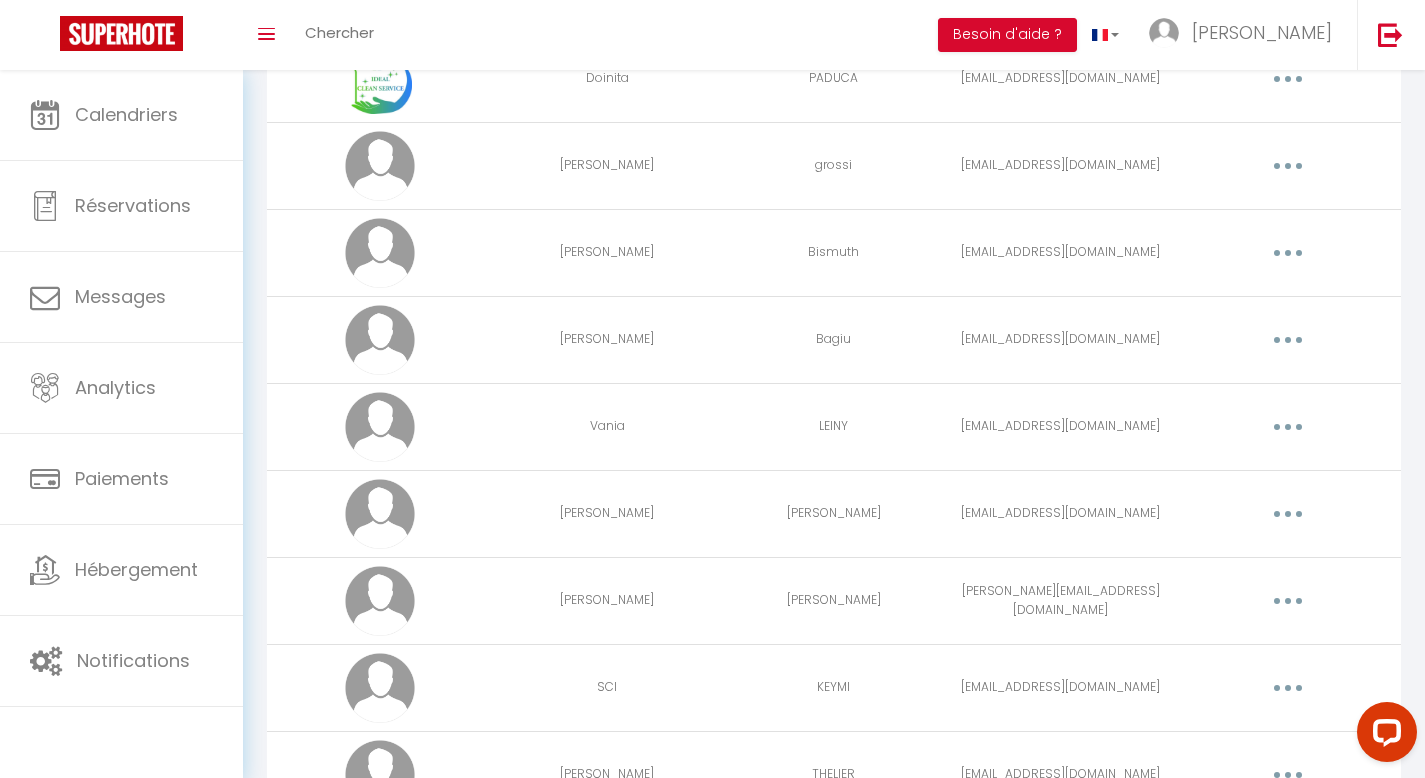 click at bounding box center [1288, 253] 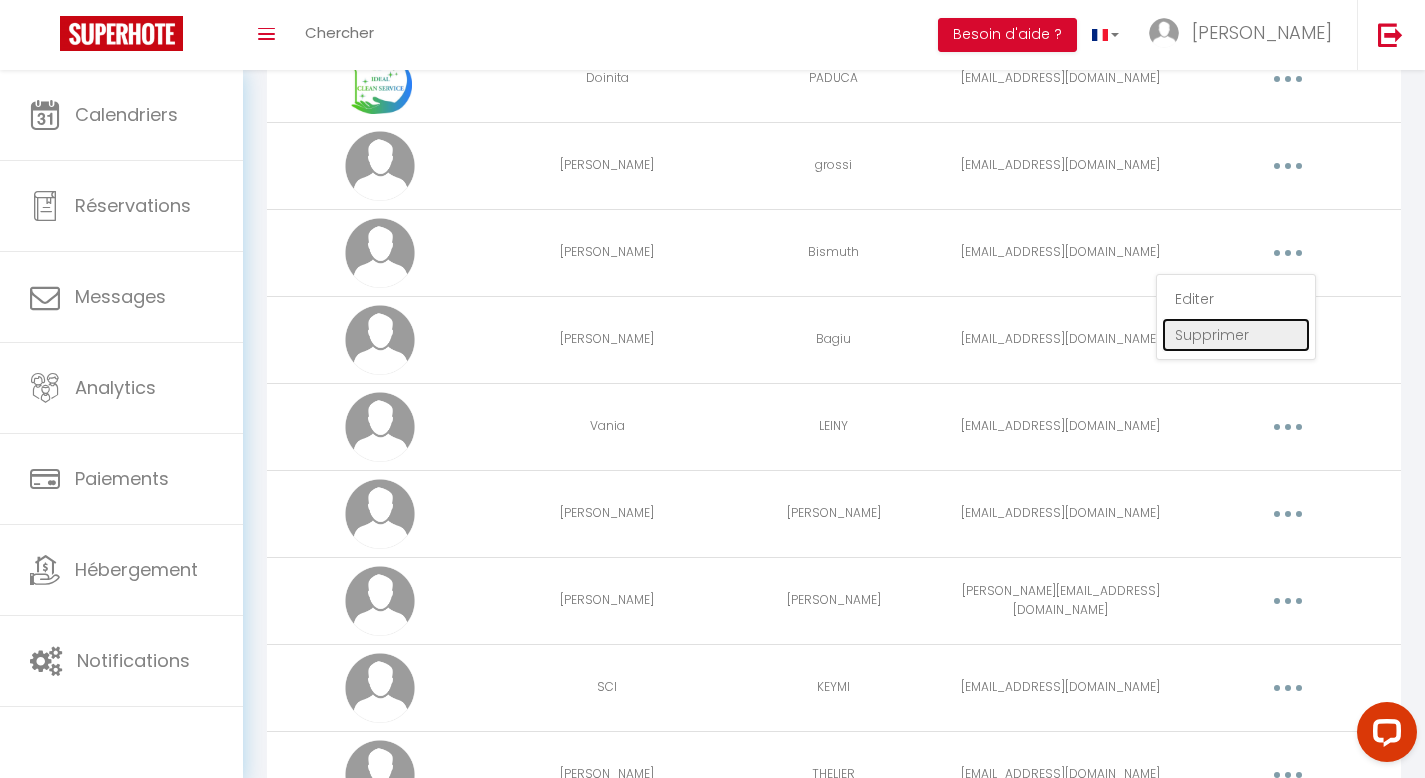 click on "Supprimer" at bounding box center (1236, 335) 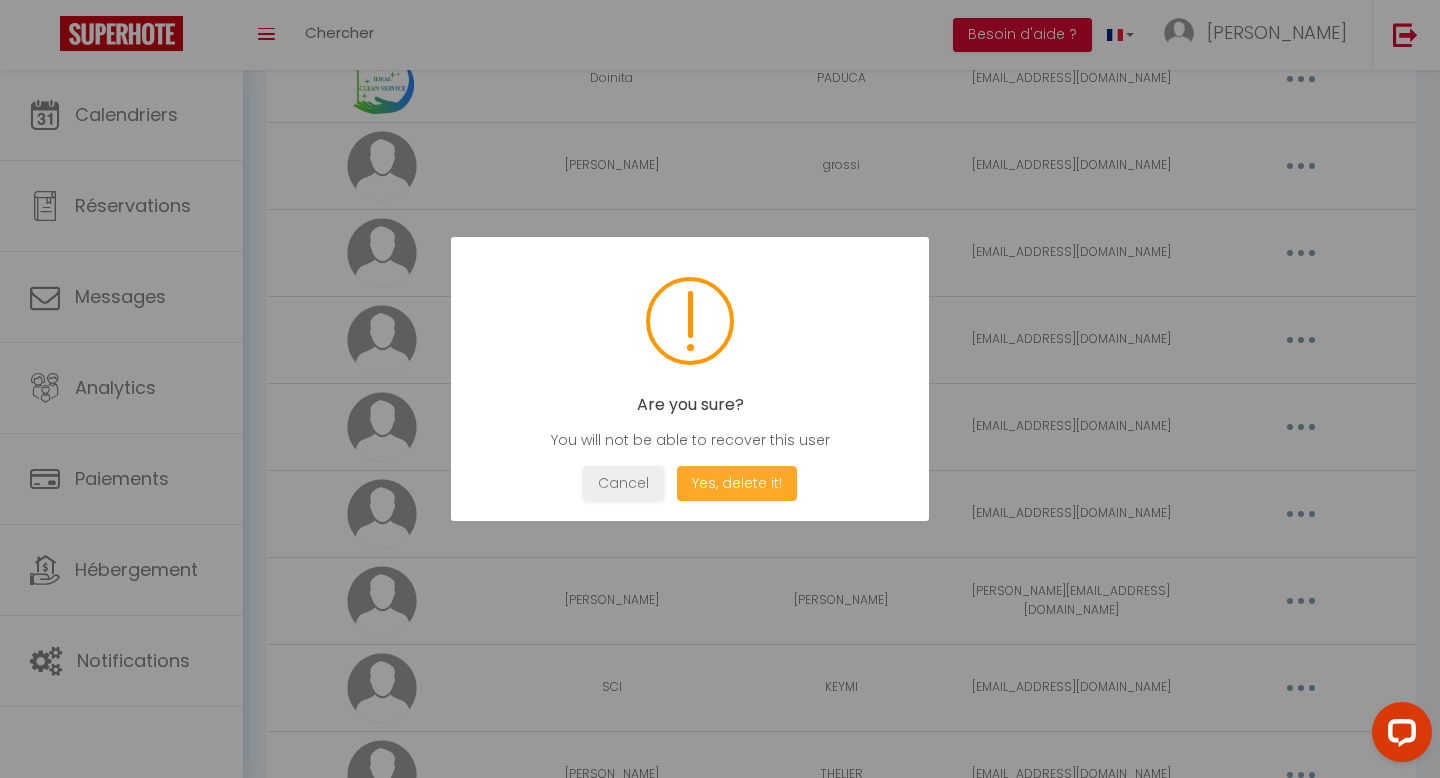 click on "Yes, delete it!" at bounding box center [737, 483] 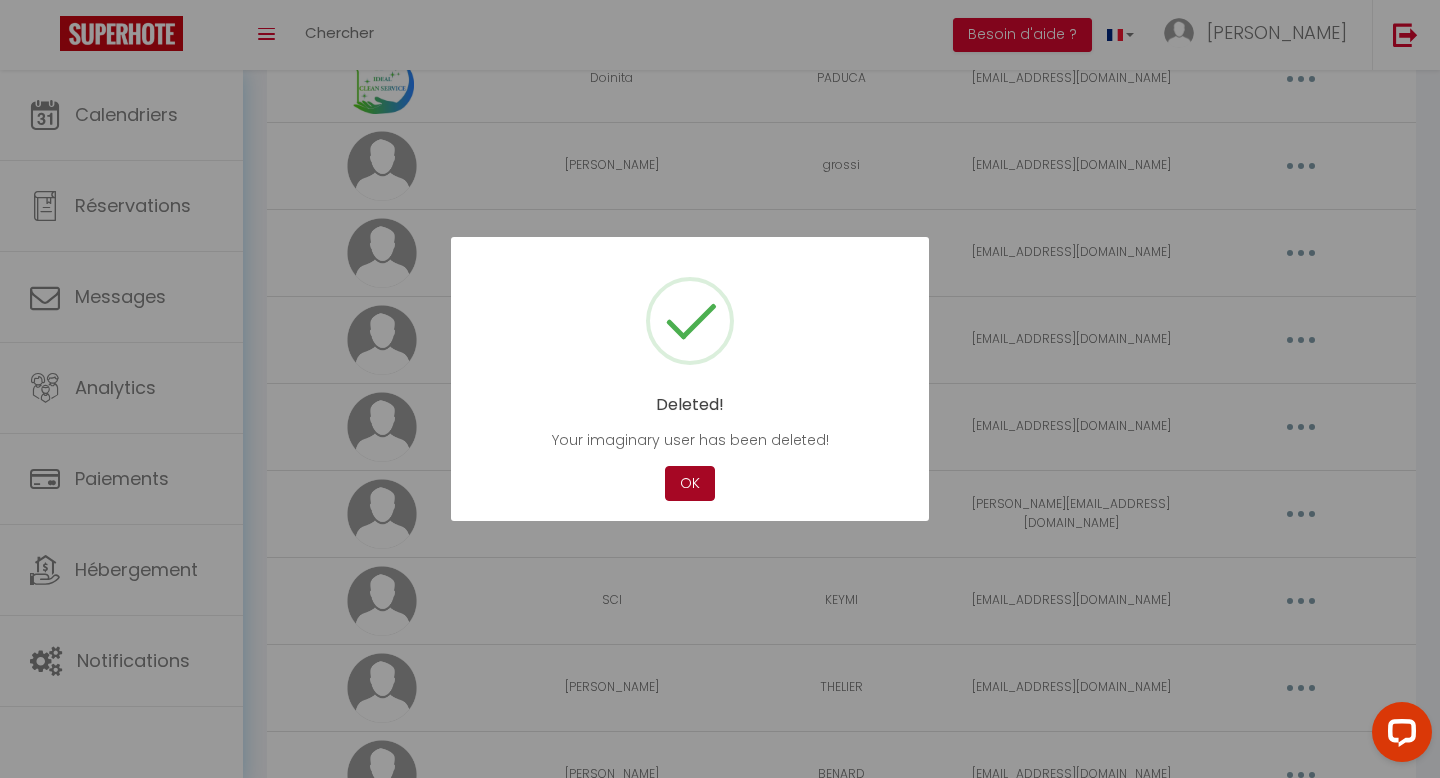 click on "OK" at bounding box center [690, 483] 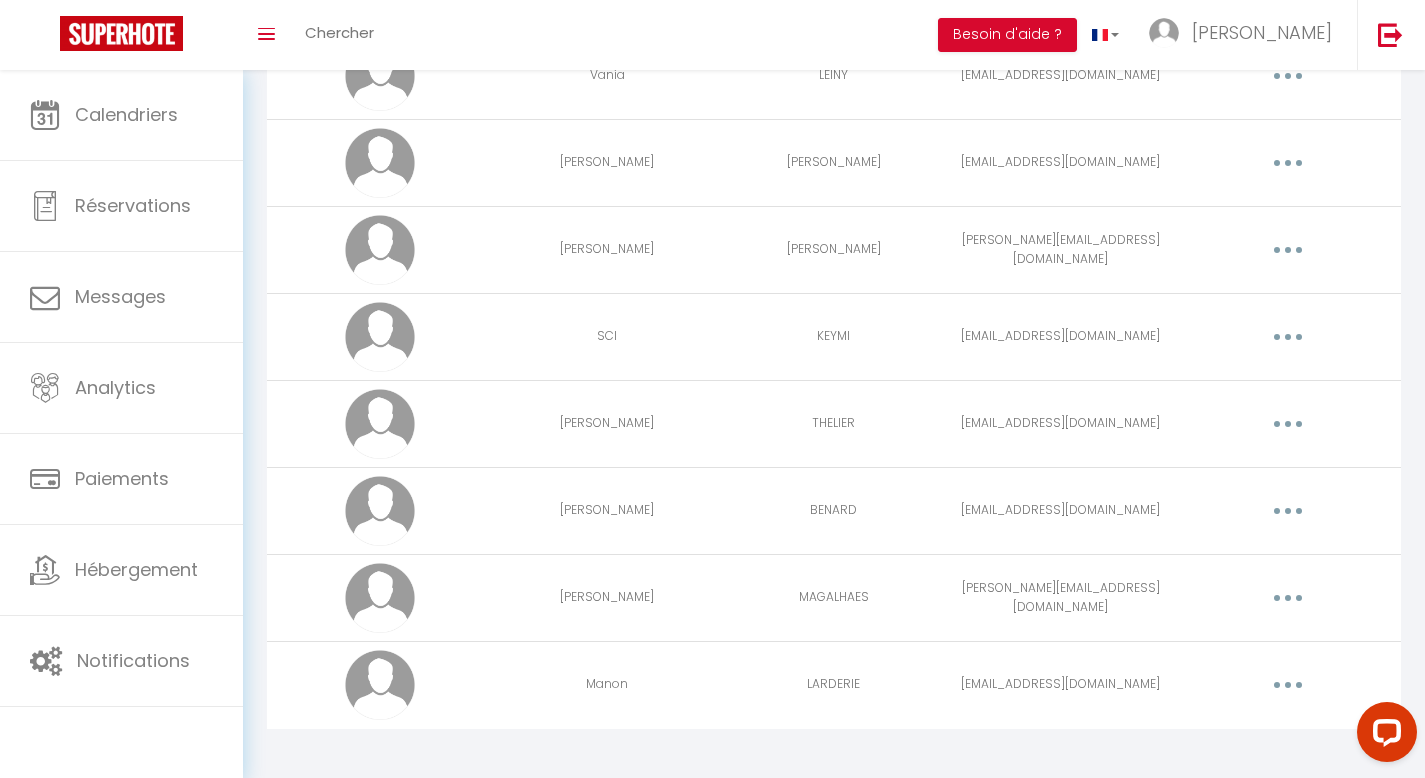 scroll, scrollTop: 1177, scrollLeft: 0, axis: vertical 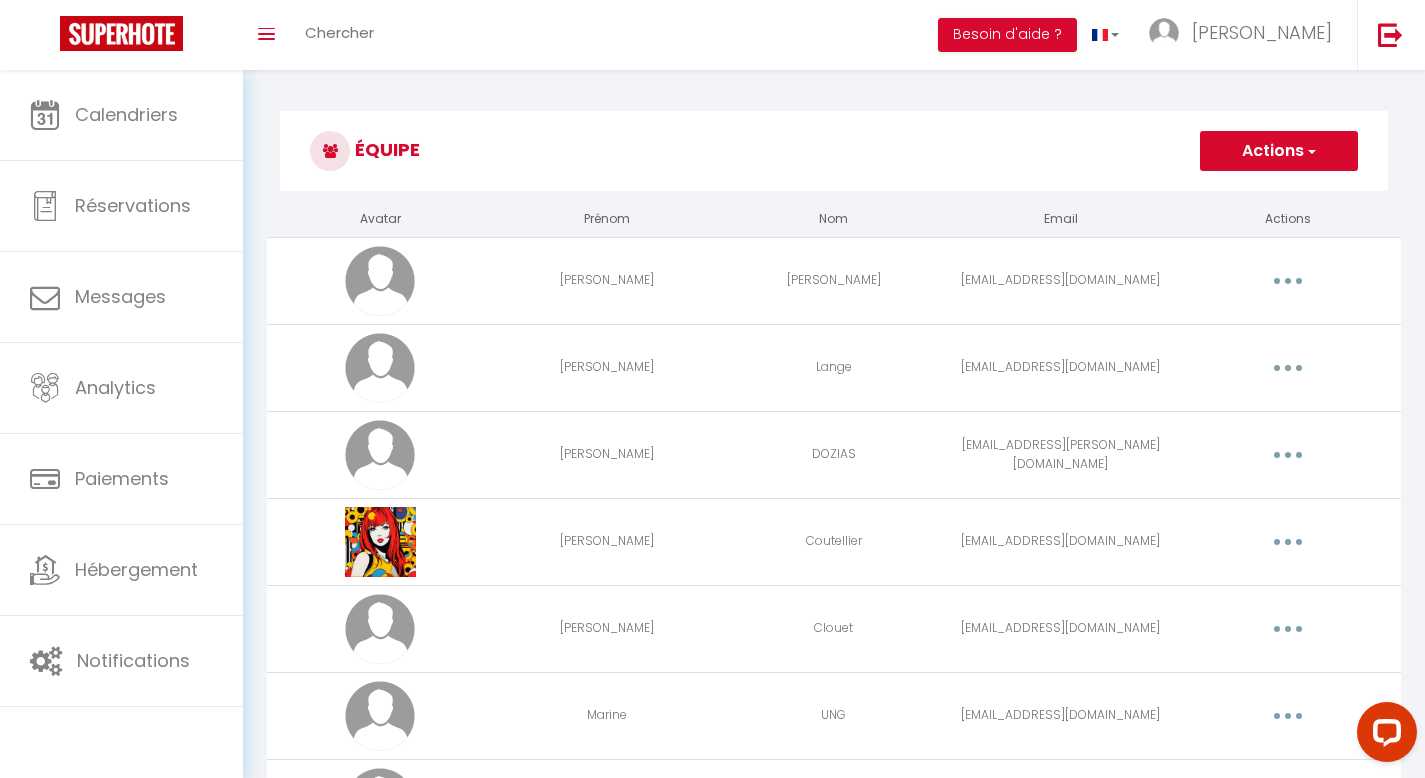 click on "Actions" at bounding box center [1279, 151] 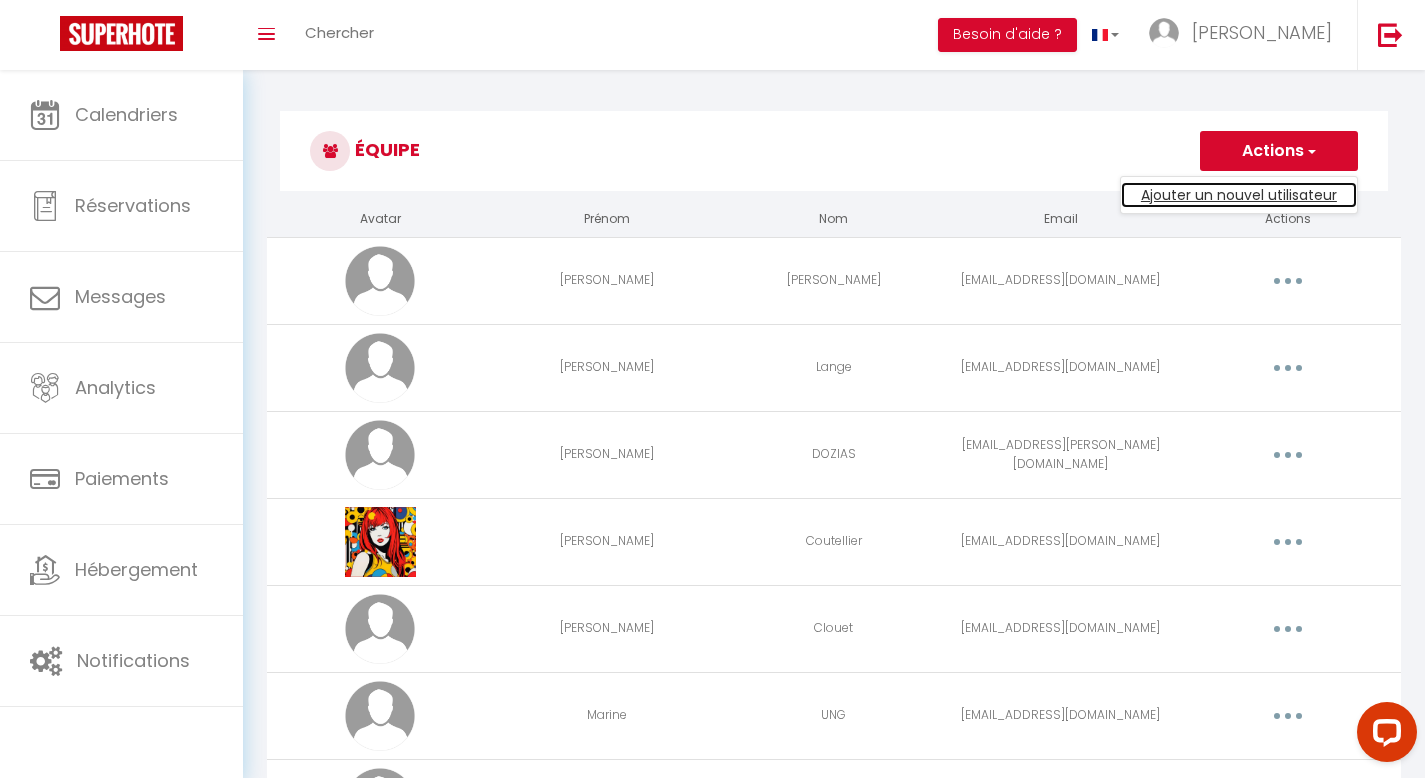 click on "Ajouter un nouvel utilisateur" at bounding box center (1239, 195) 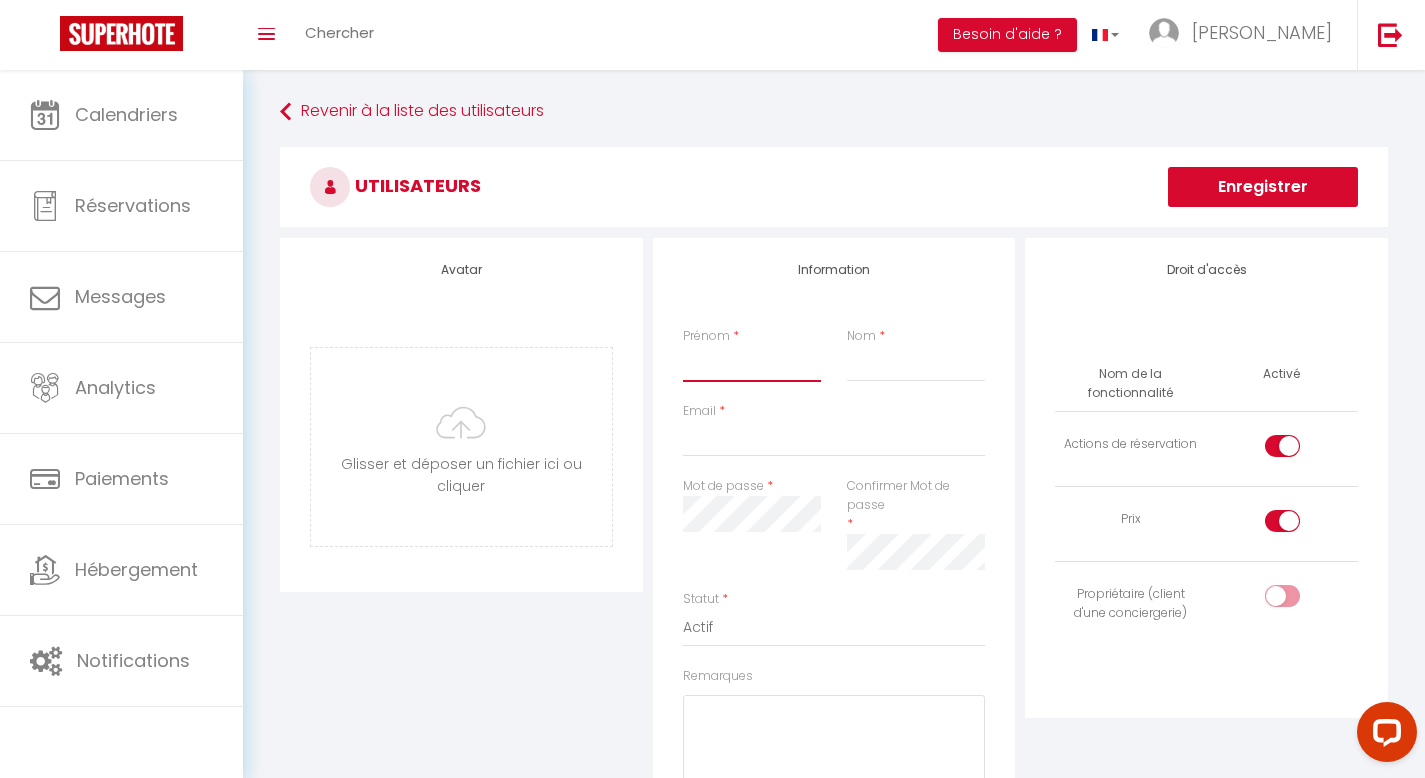 click on "Prénom" at bounding box center (752, 364) 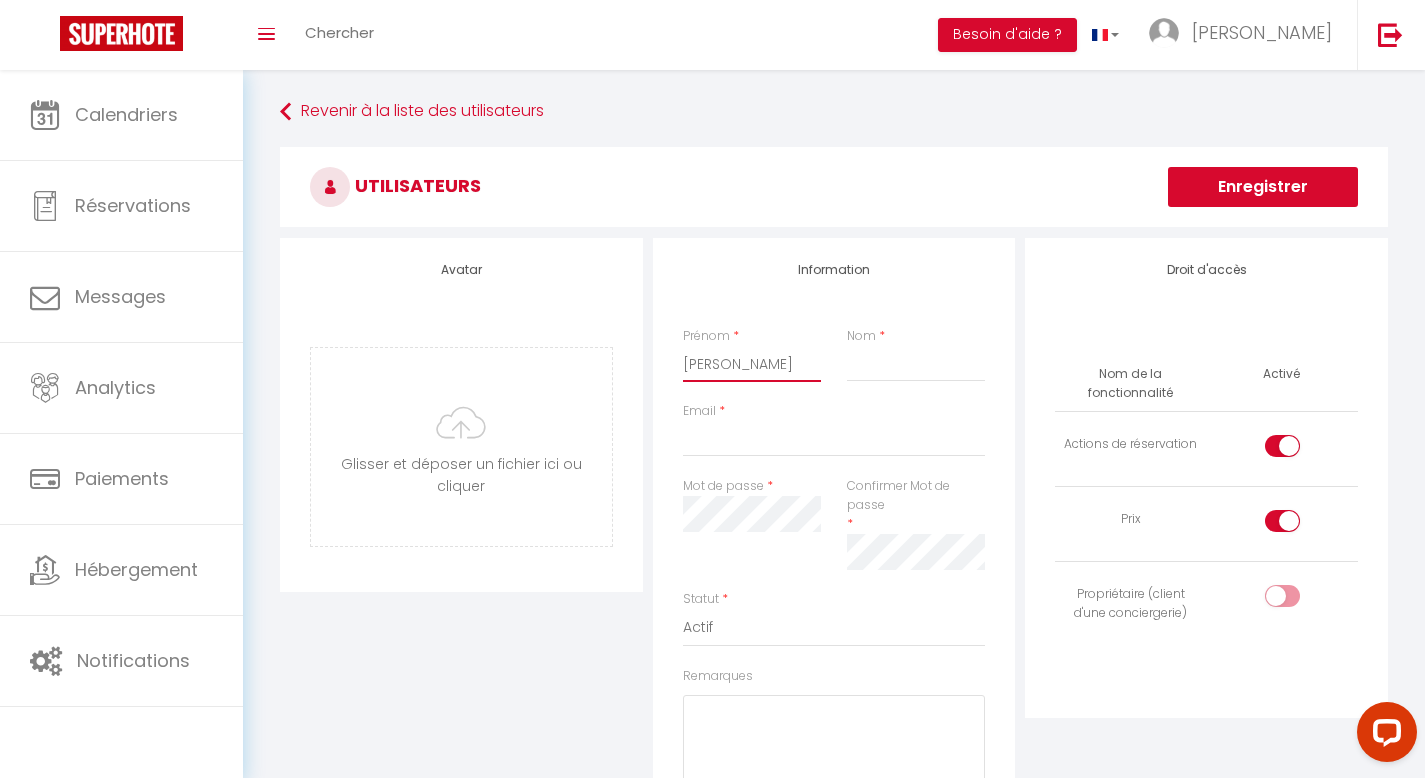 type on "[PERSON_NAME]" 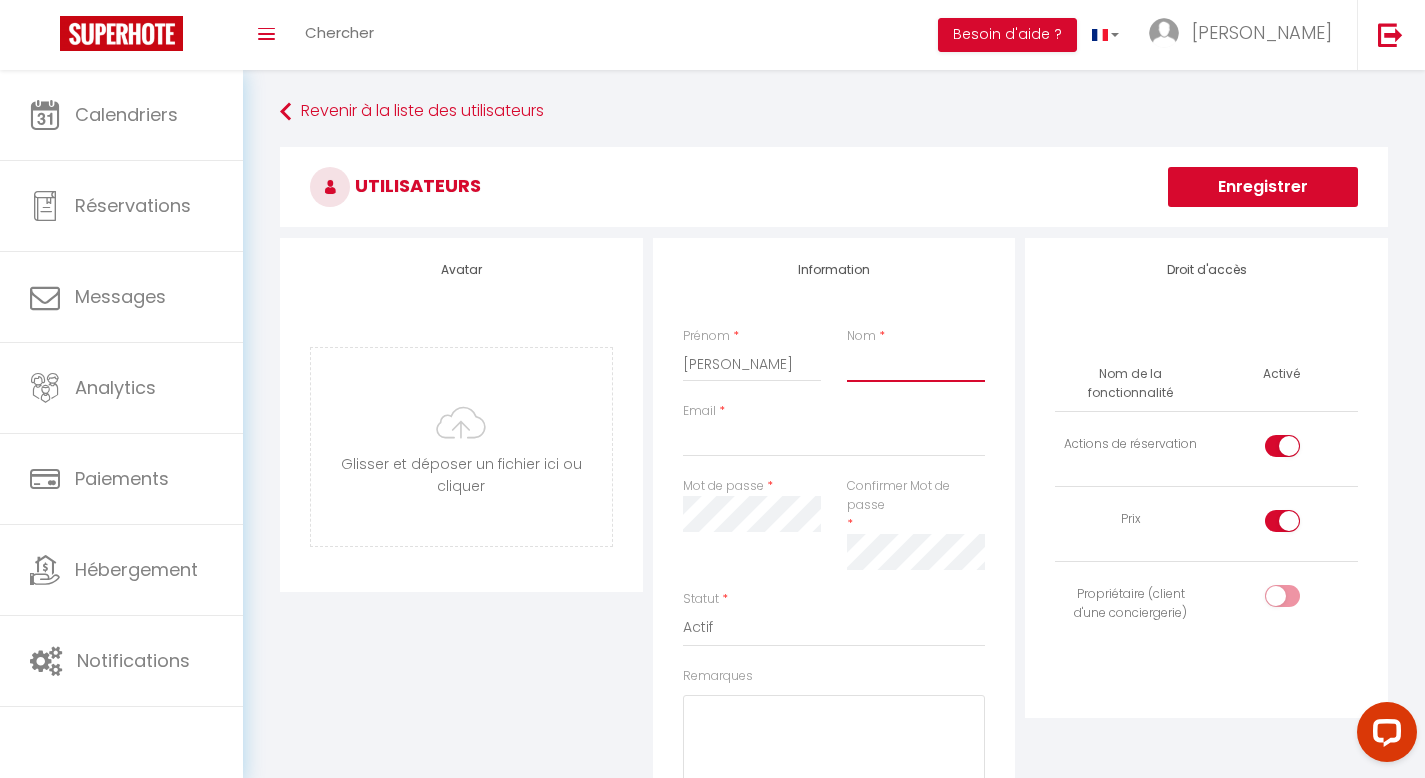 click on "Nom" at bounding box center [916, 364] 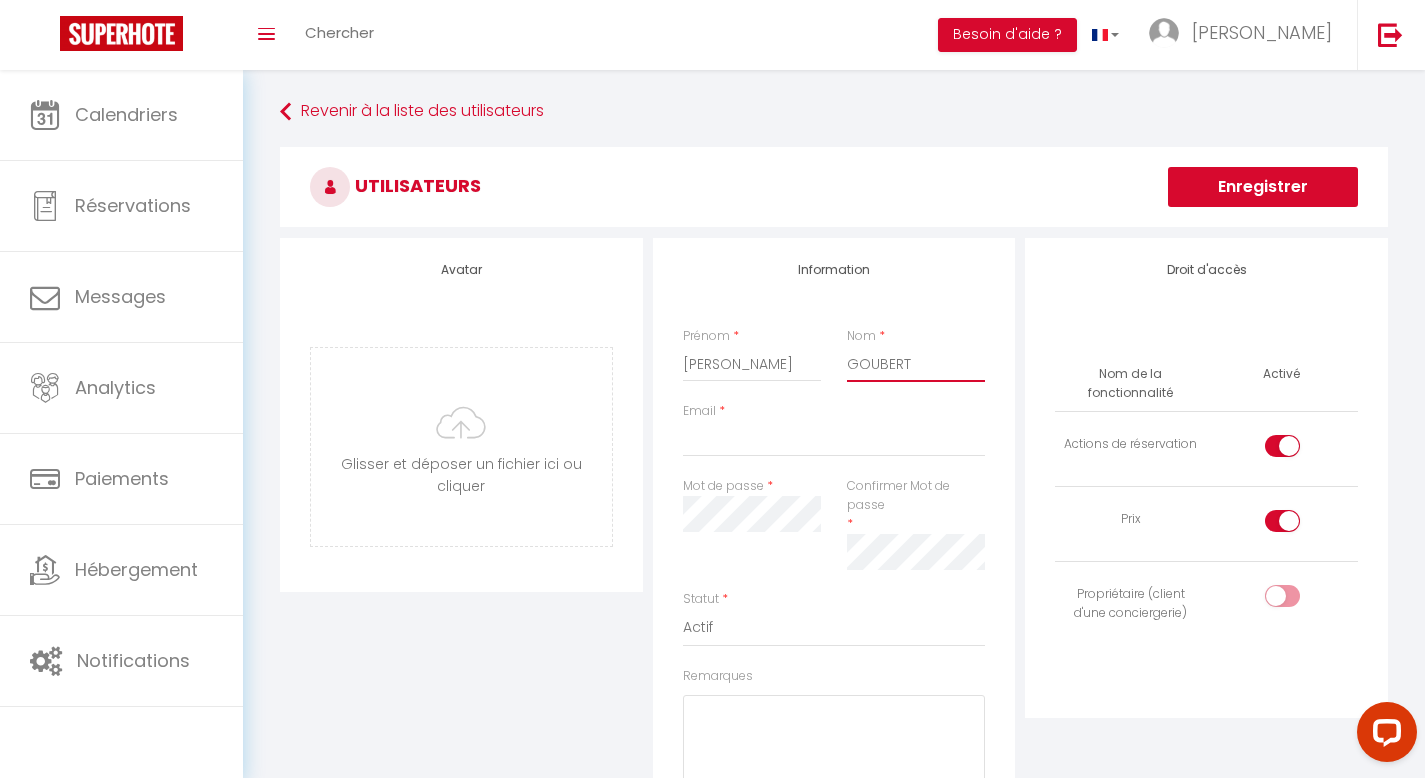 type on "GOUBERT" 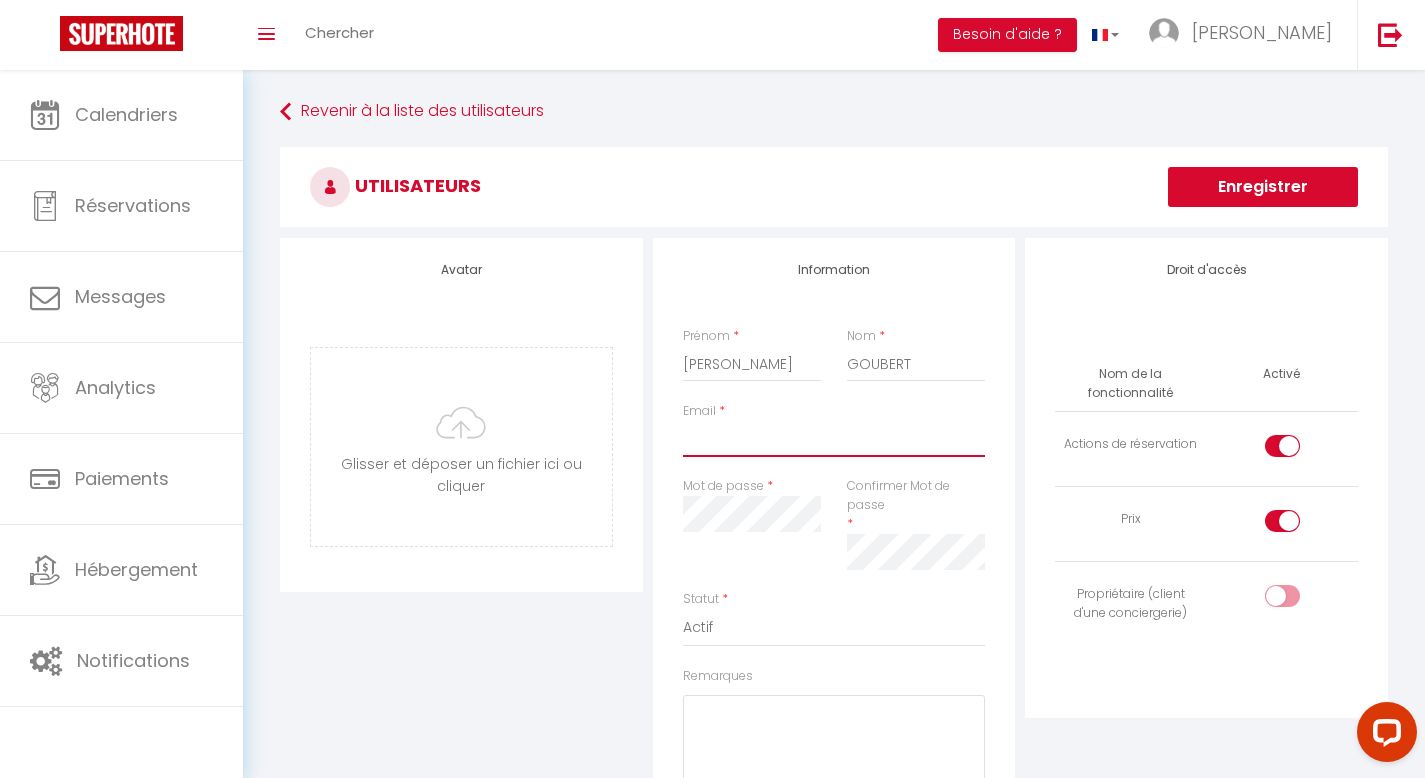 click on "Email" at bounding box center [834, 439] 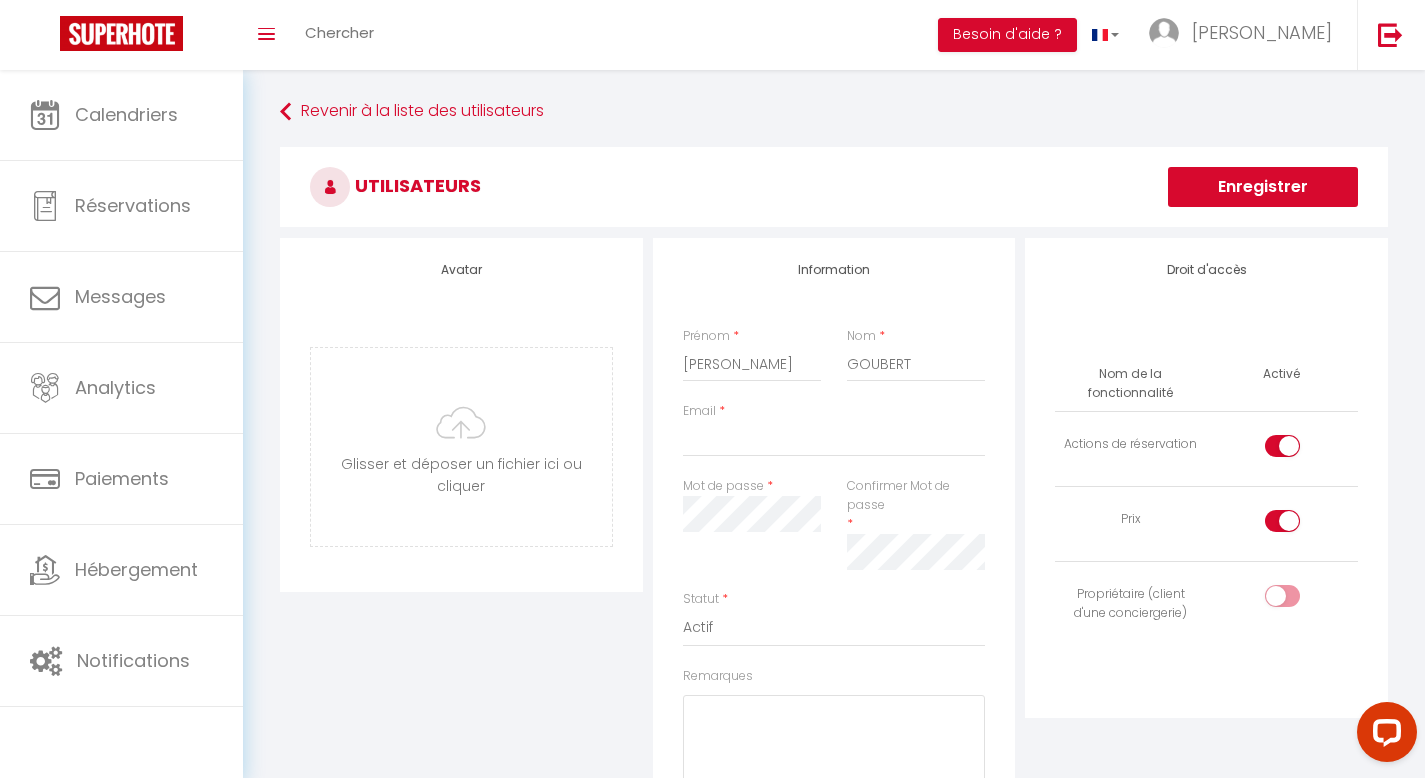 click on "Utilisateurs" at bounding box center [834, 187] 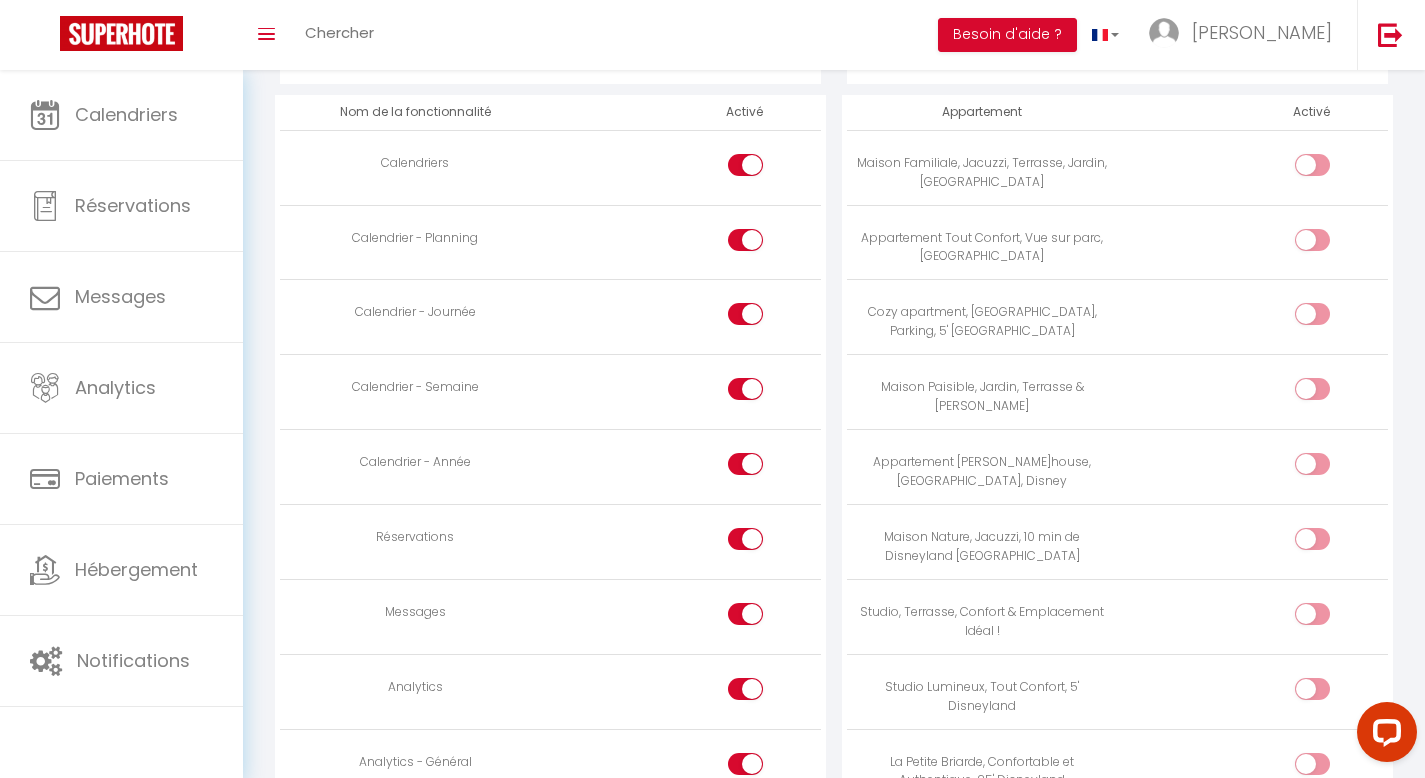 scroll, scrollTop: 1060, scrollLeft: 0, axis: vertical 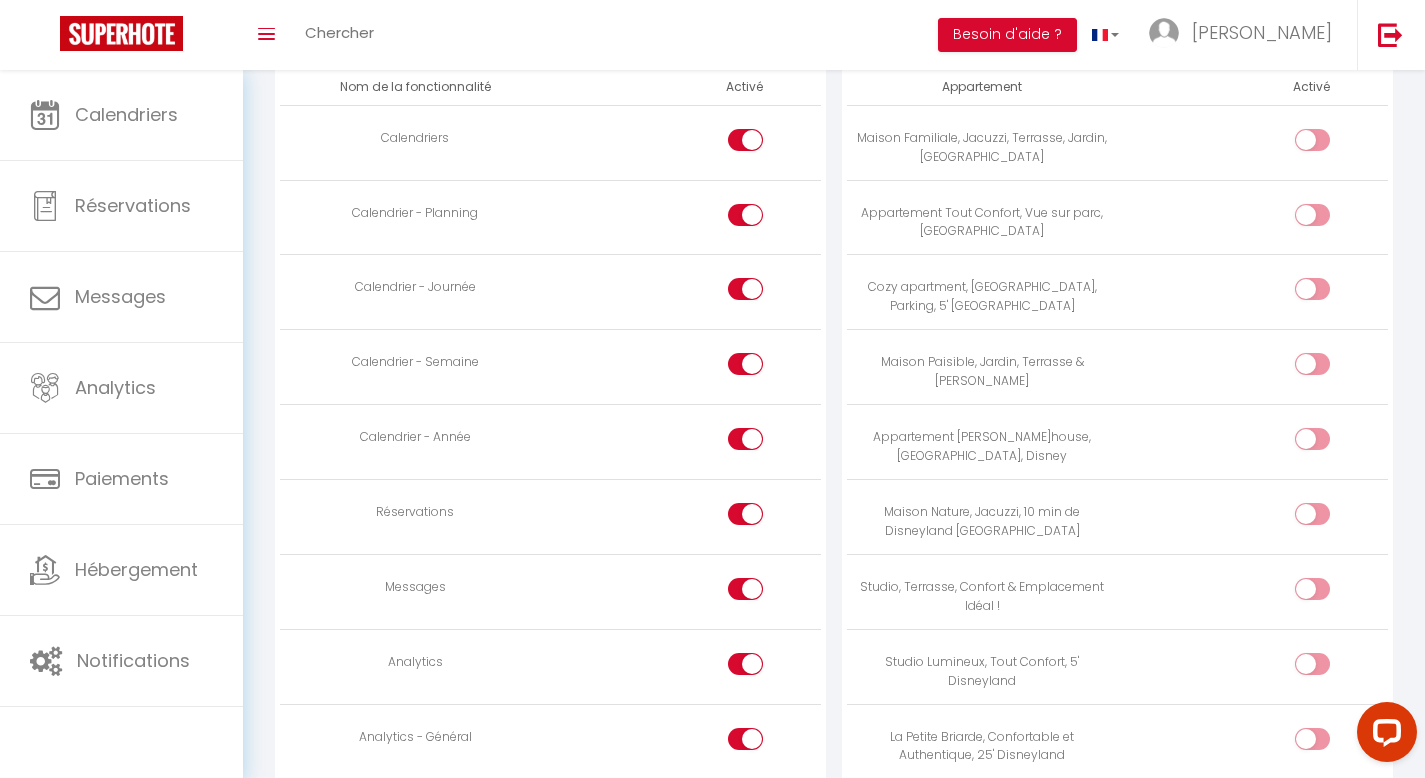 click at bounding box center (745, 514) 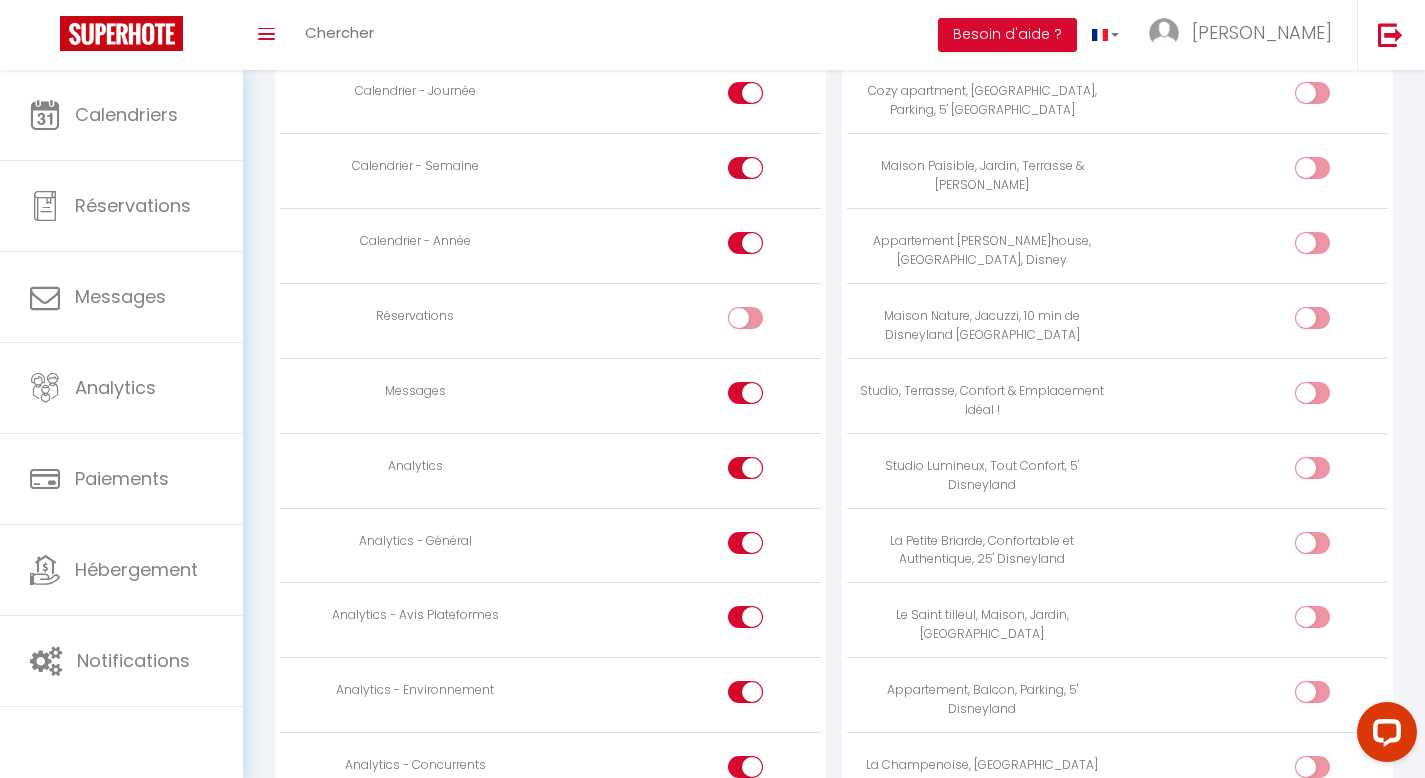 scroll, scrollTop: 1279, scrollLeft: 0, axis: vertical 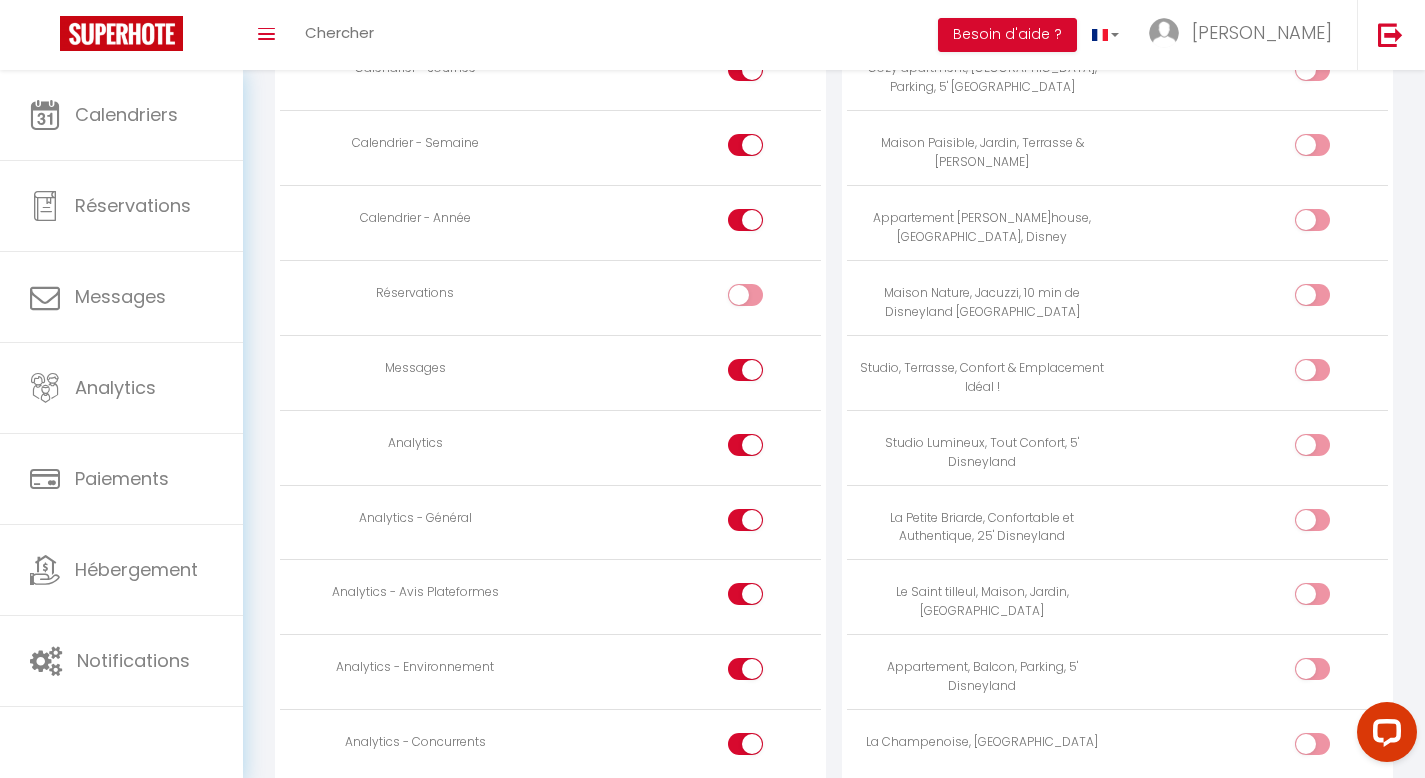 click at bounding box center [762, 299] 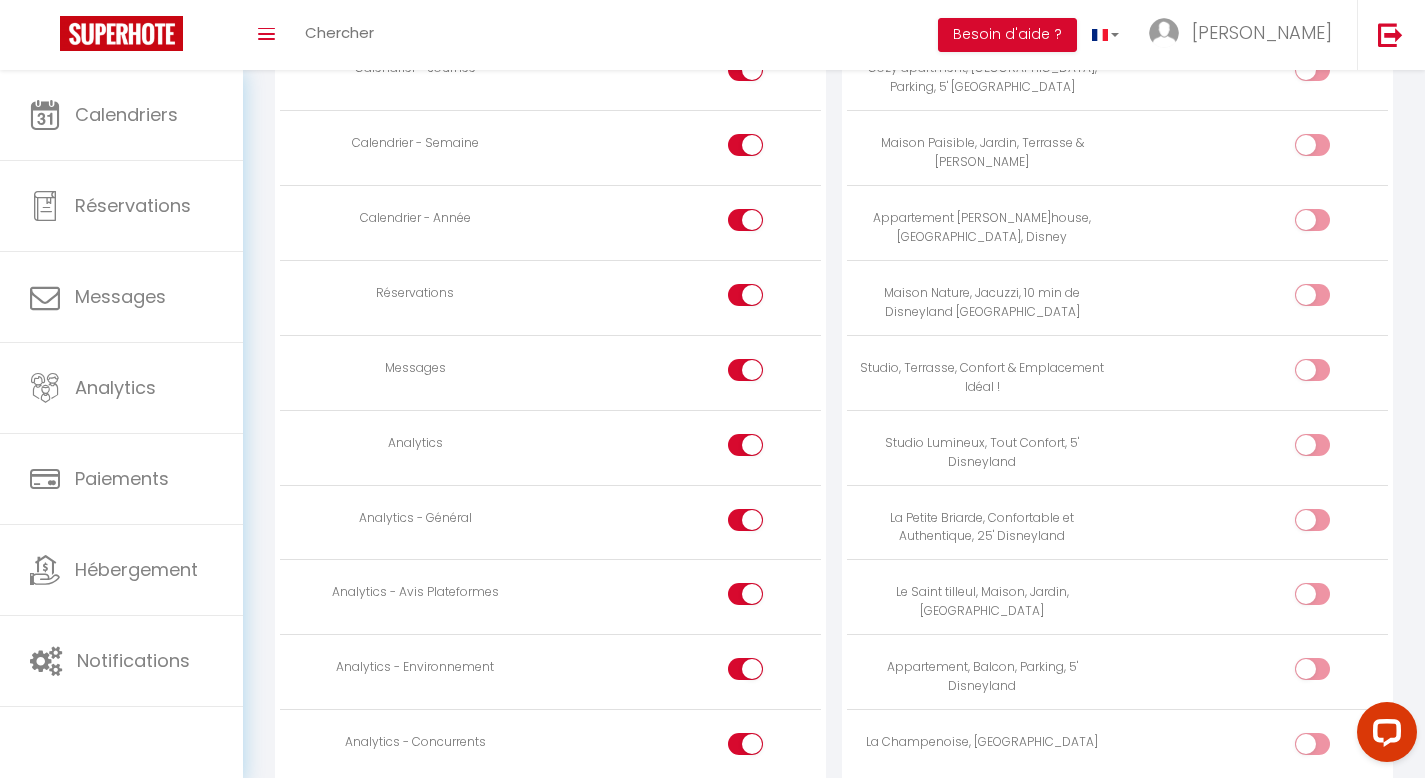 click at bounding box center [745, 445] 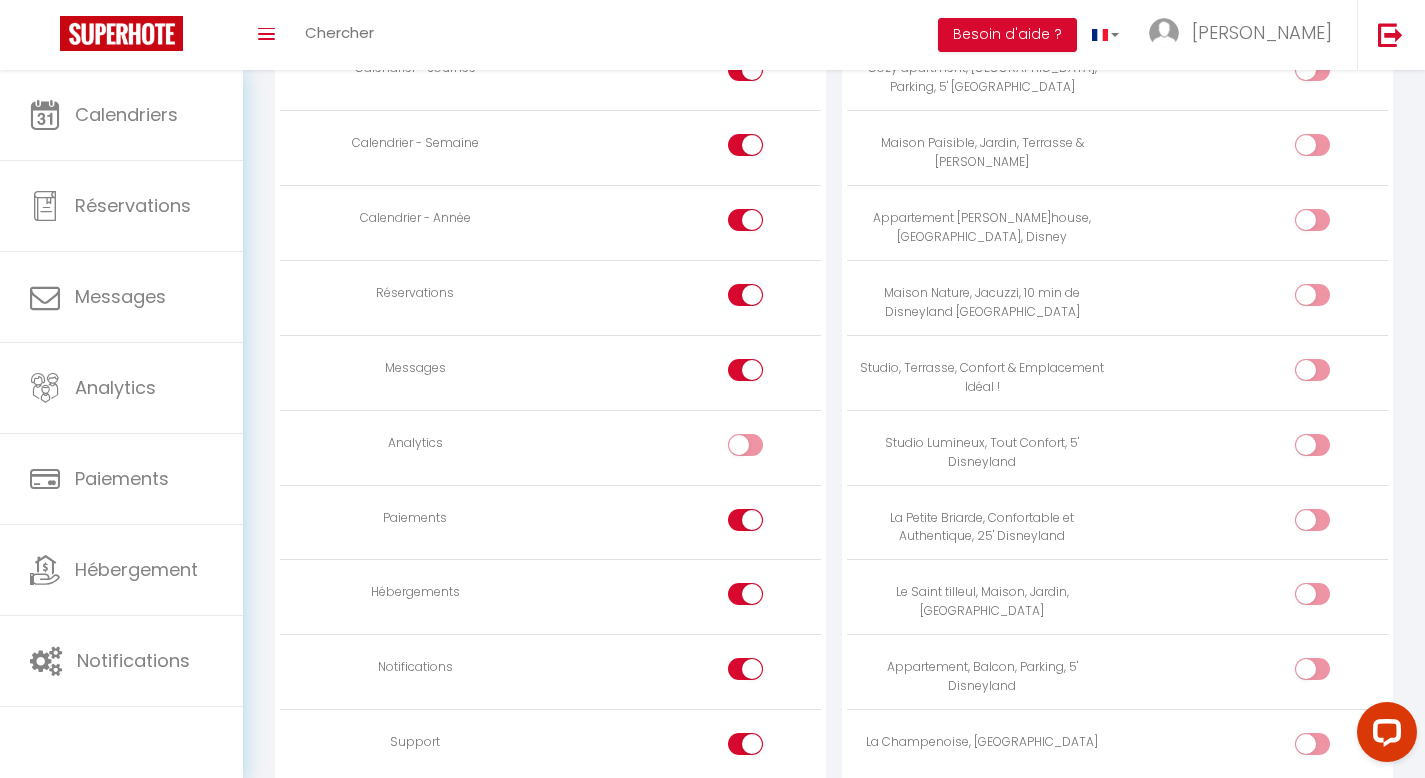 click at bounding box center (745, 520) 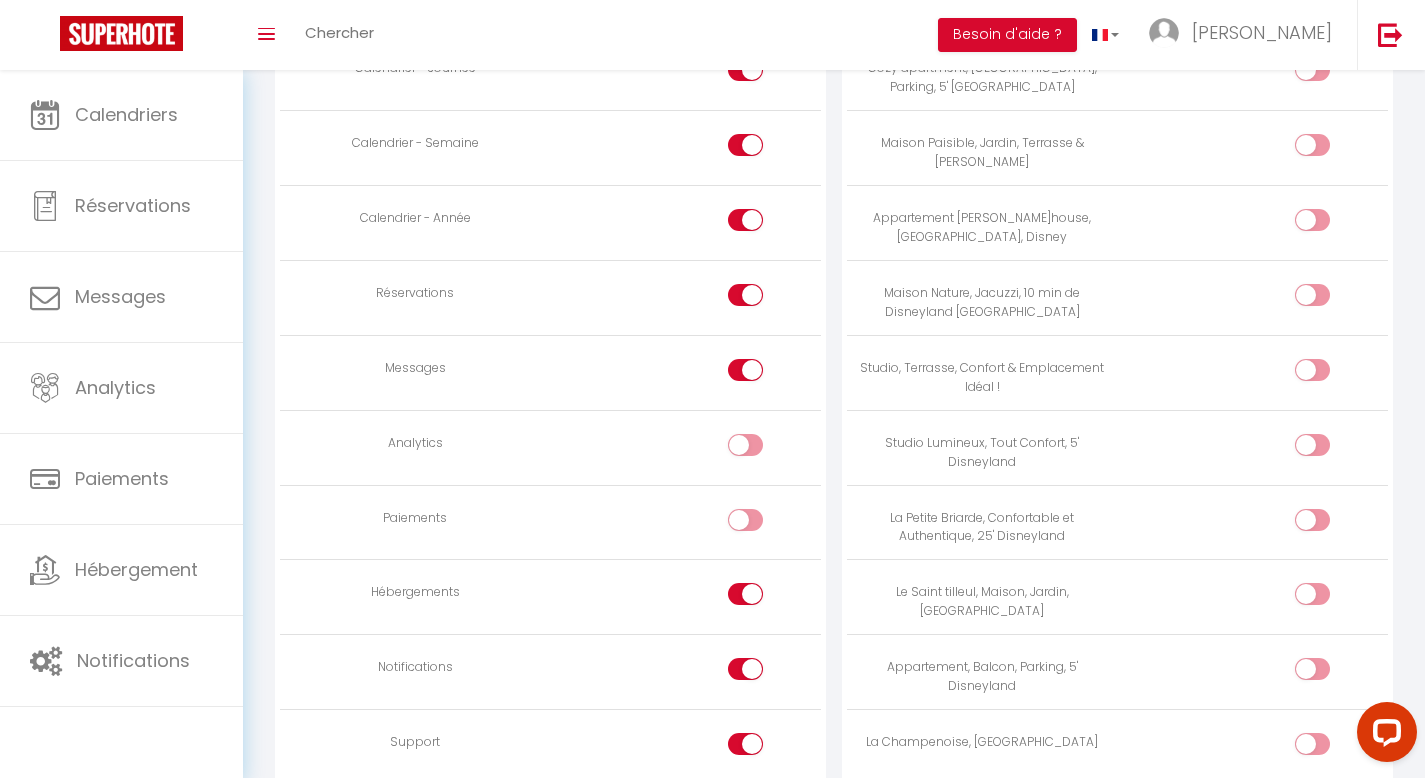 click at bounding box center [745, 594] 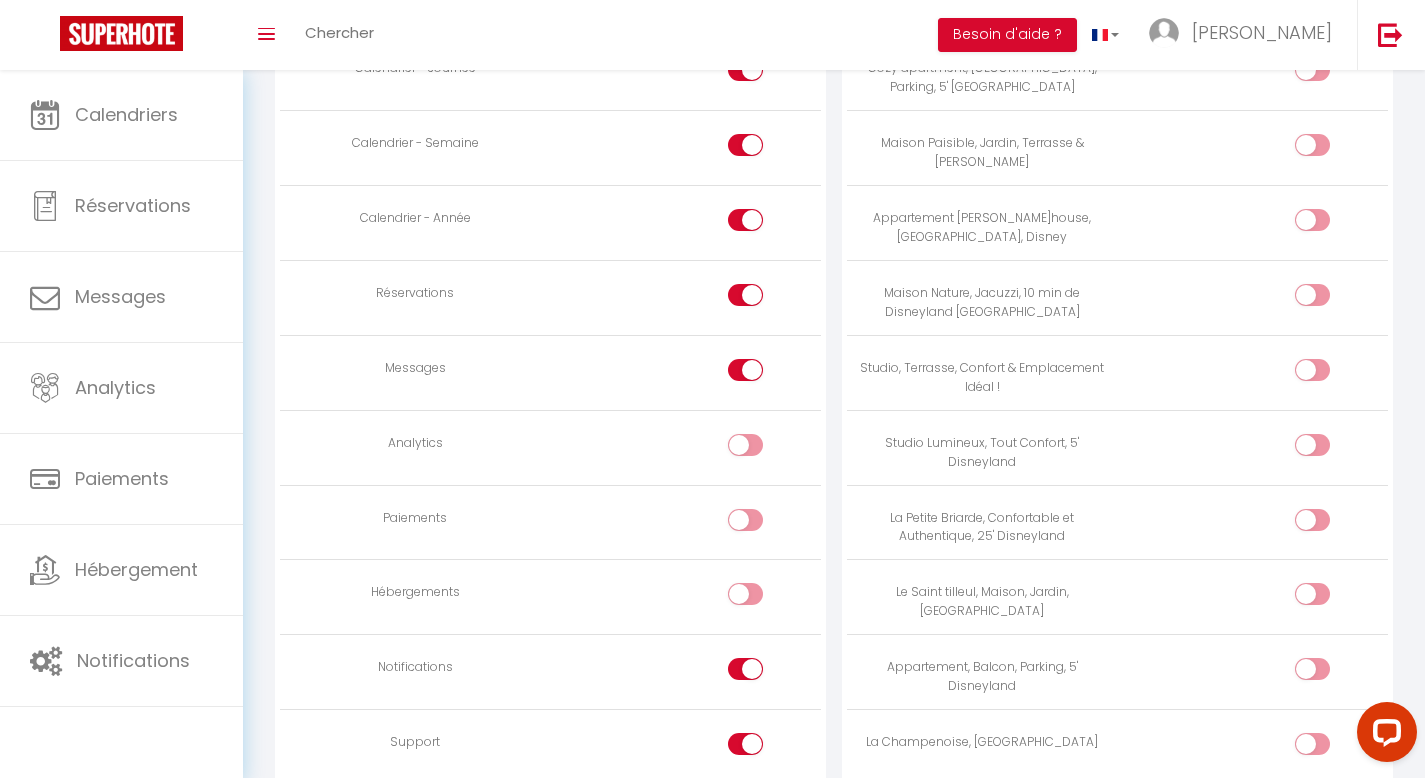 click at bounding box center [745, 673] 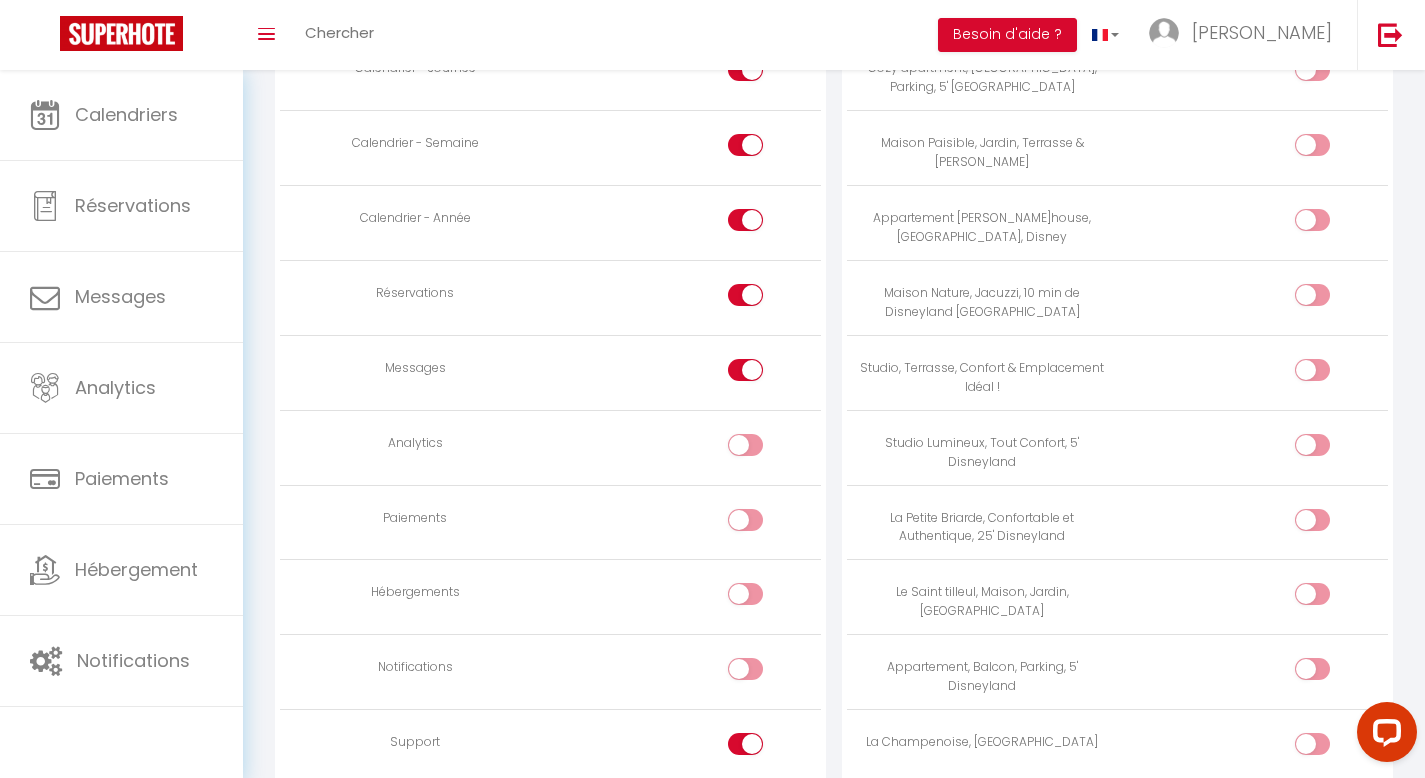 click at bounding box center [745, 744] 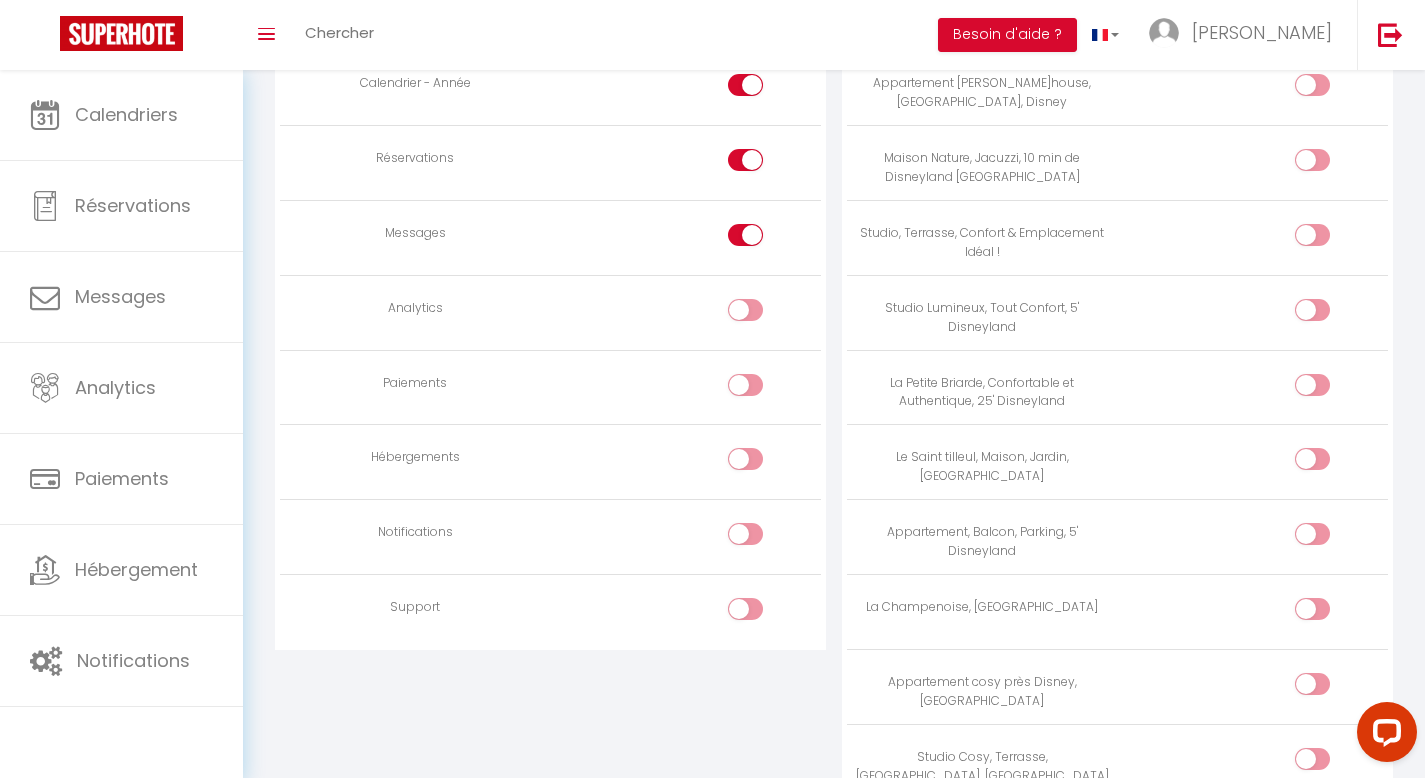 scroll, scrollTop: 1434, scrollLeft: 0, axis: vertical 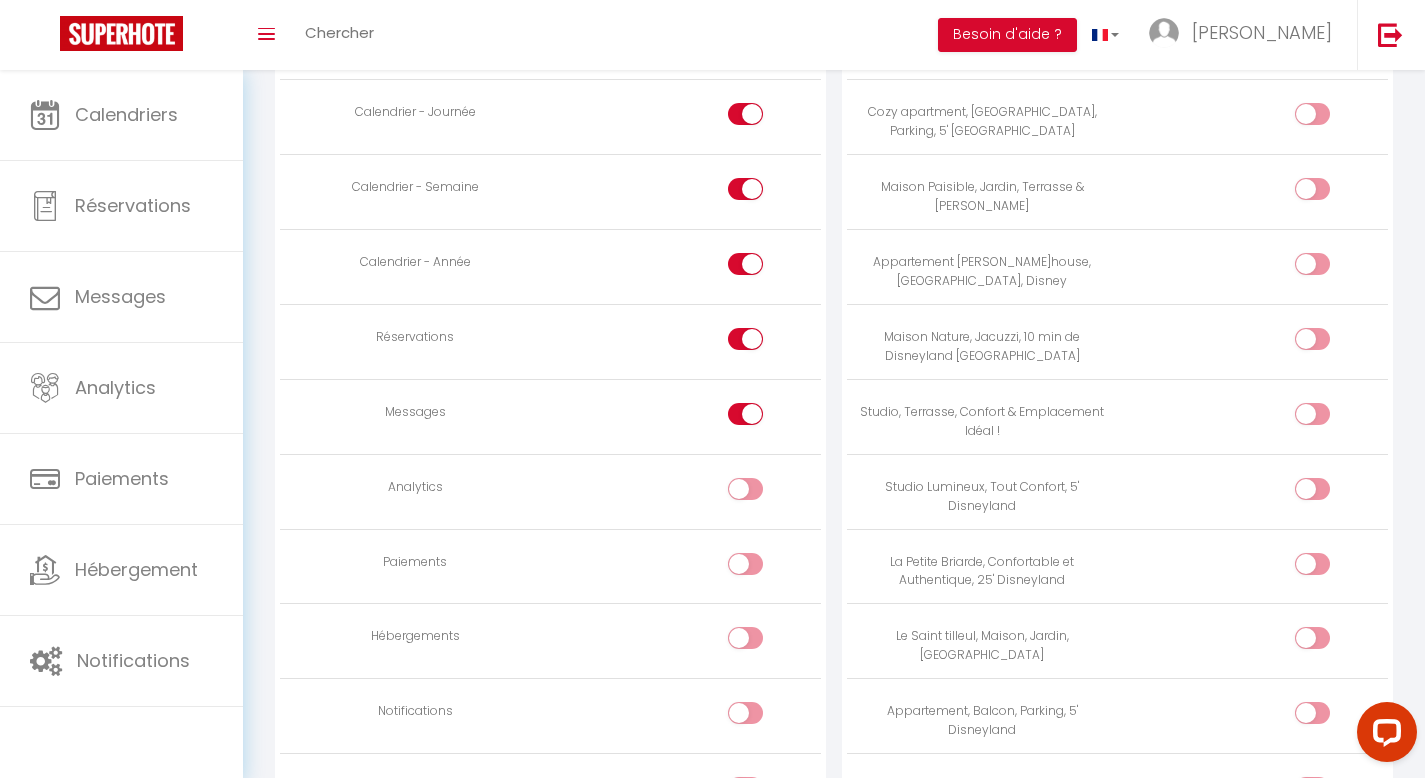 click at bounding box center [1329, 343] 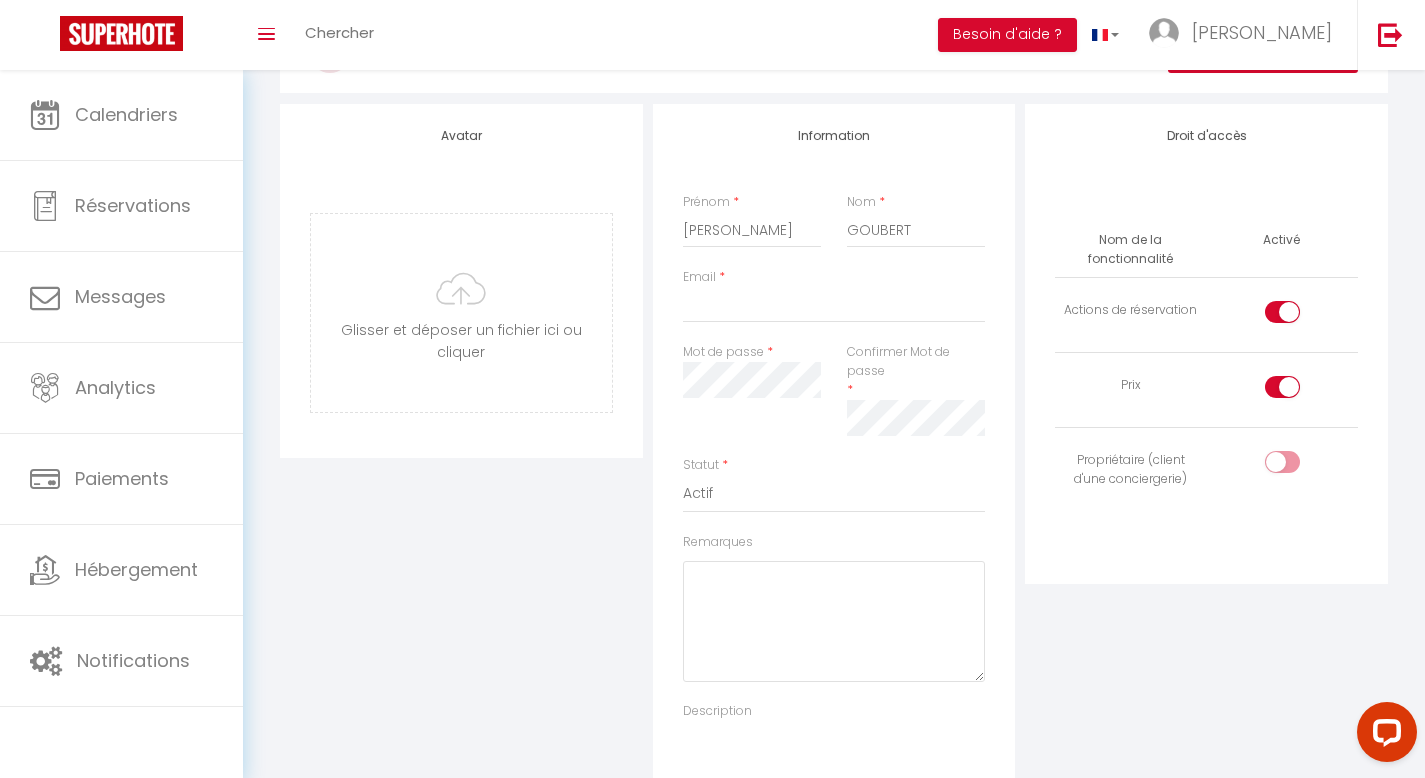 scroll, scrollTop: 116, scrollLeft: 0, axis: vertical 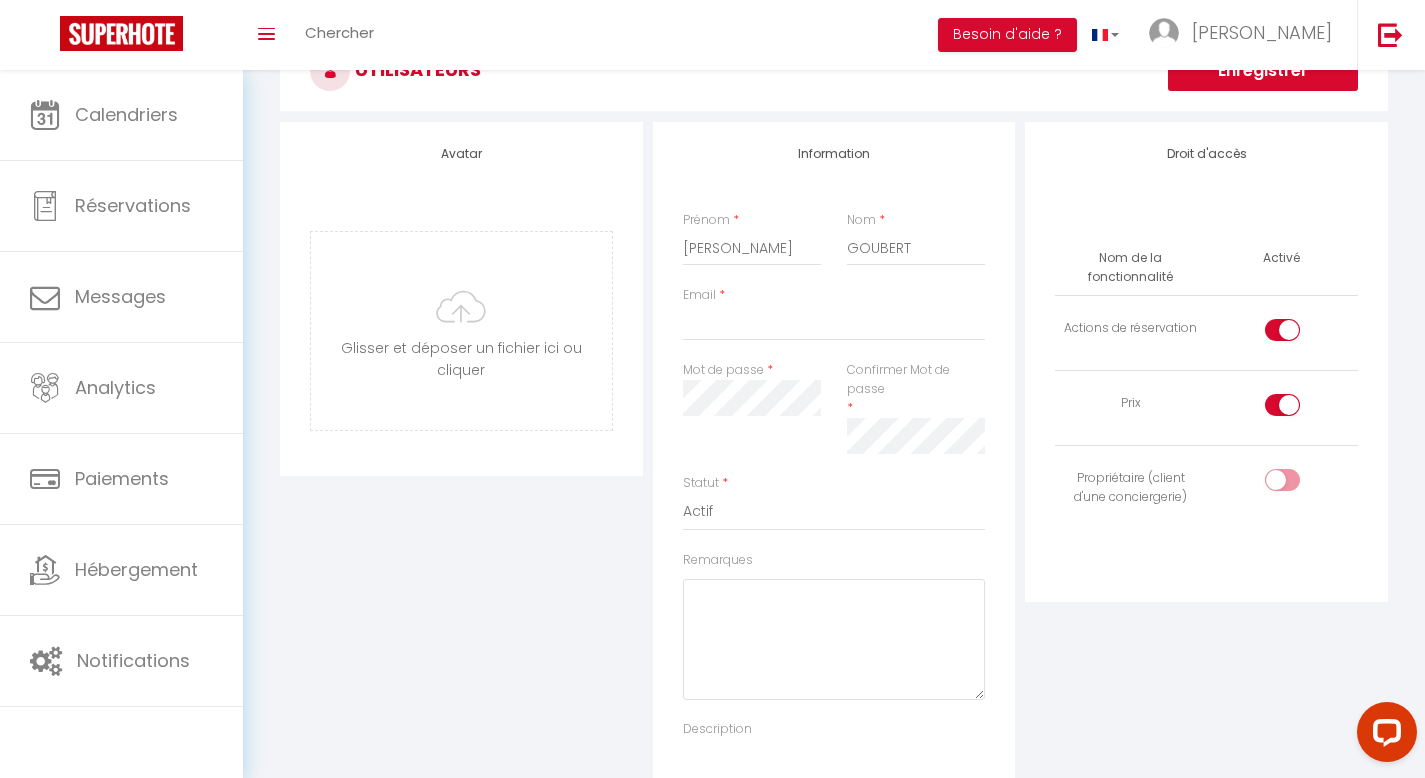 click at bounding box center [1282, 330] 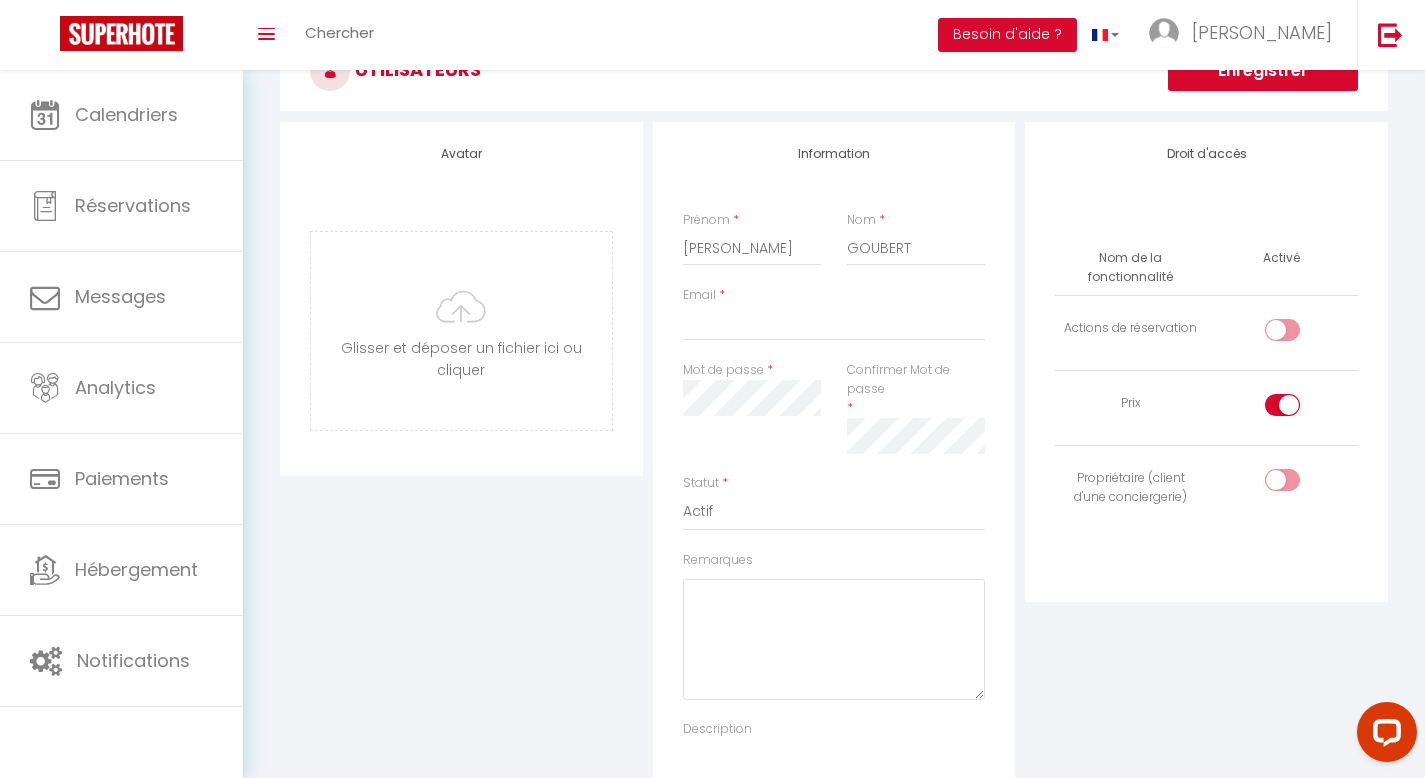 click at bounding box center (1282, 405) 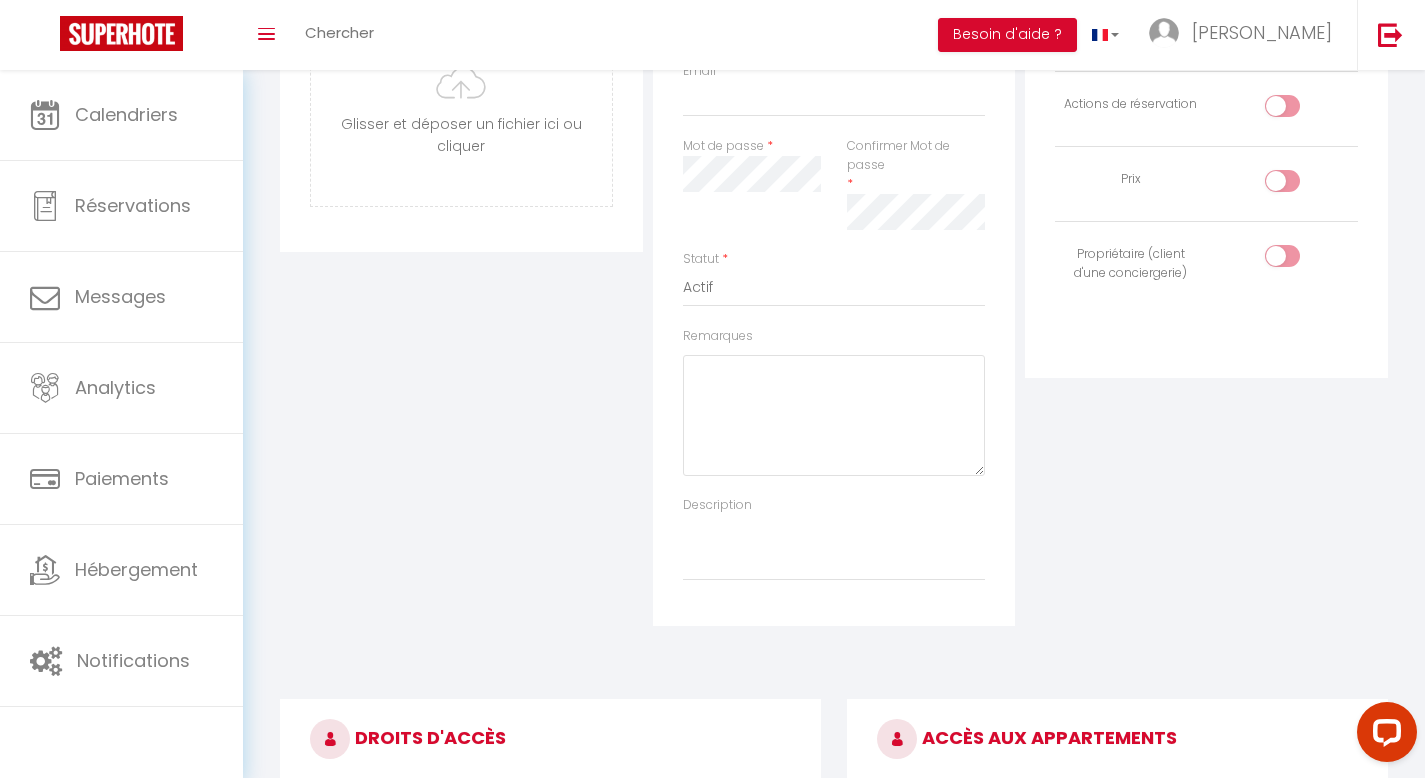 scroll, scrollTop: 0, scrollLeft: 0, axis: both 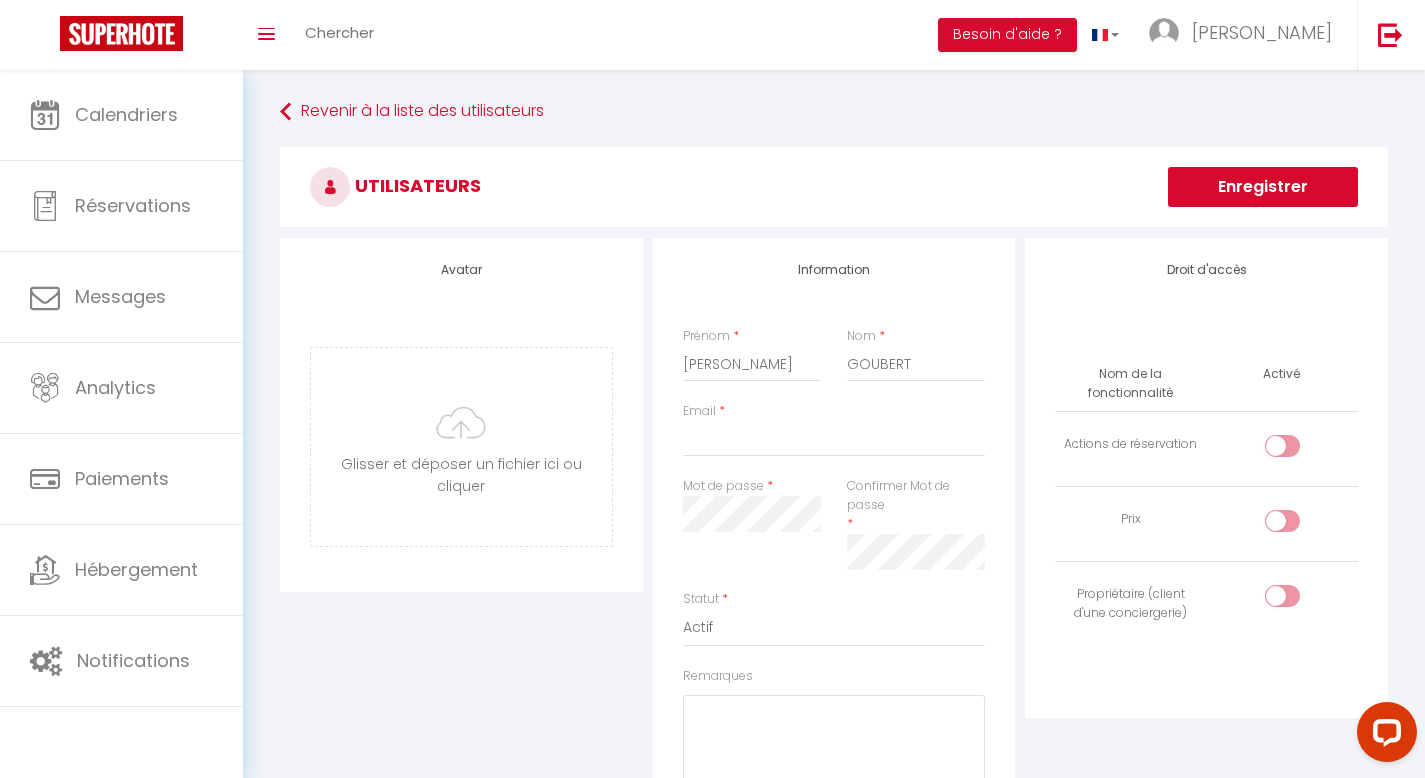 click on "Utilisateurs" at bounding box center [834, 187] 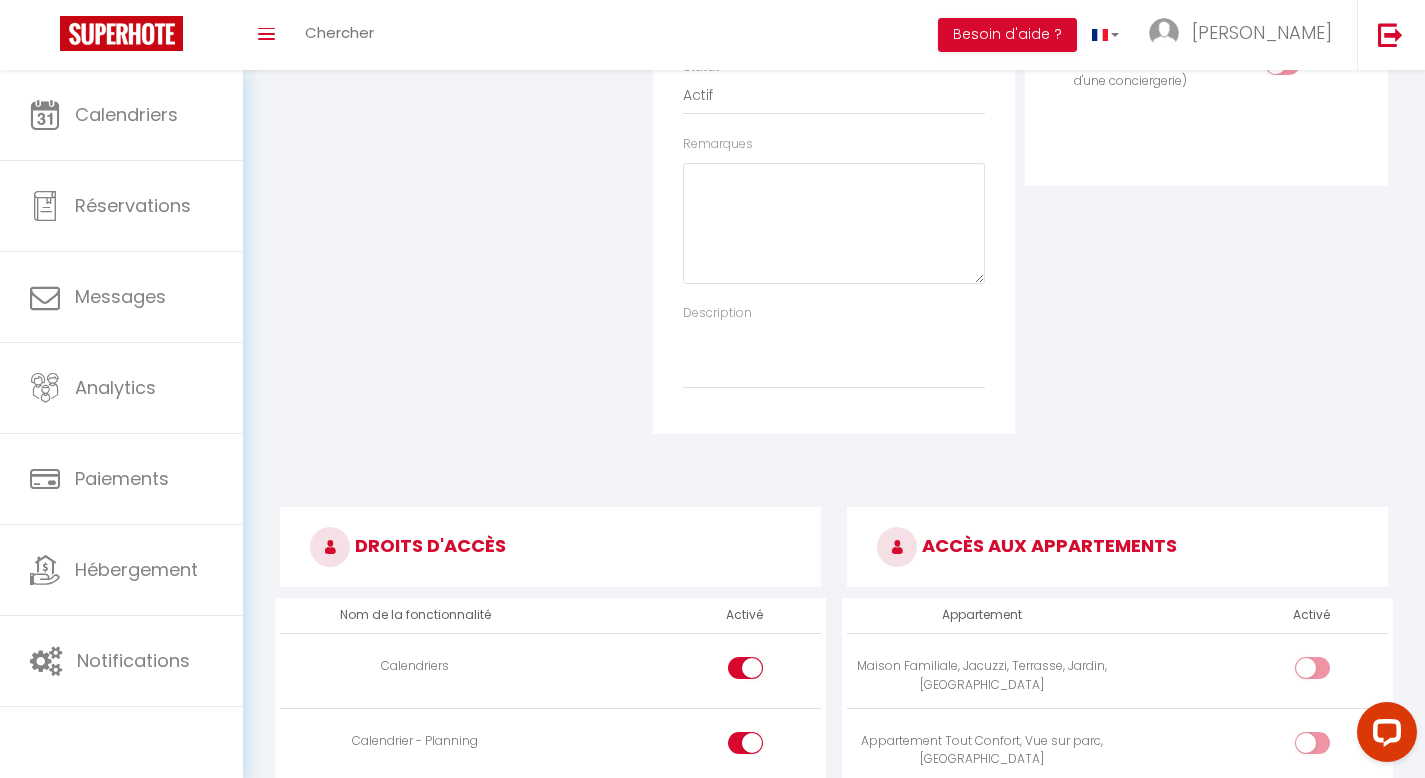 scroll, scrollTop: 0, scrollLeft: 0, axis: both 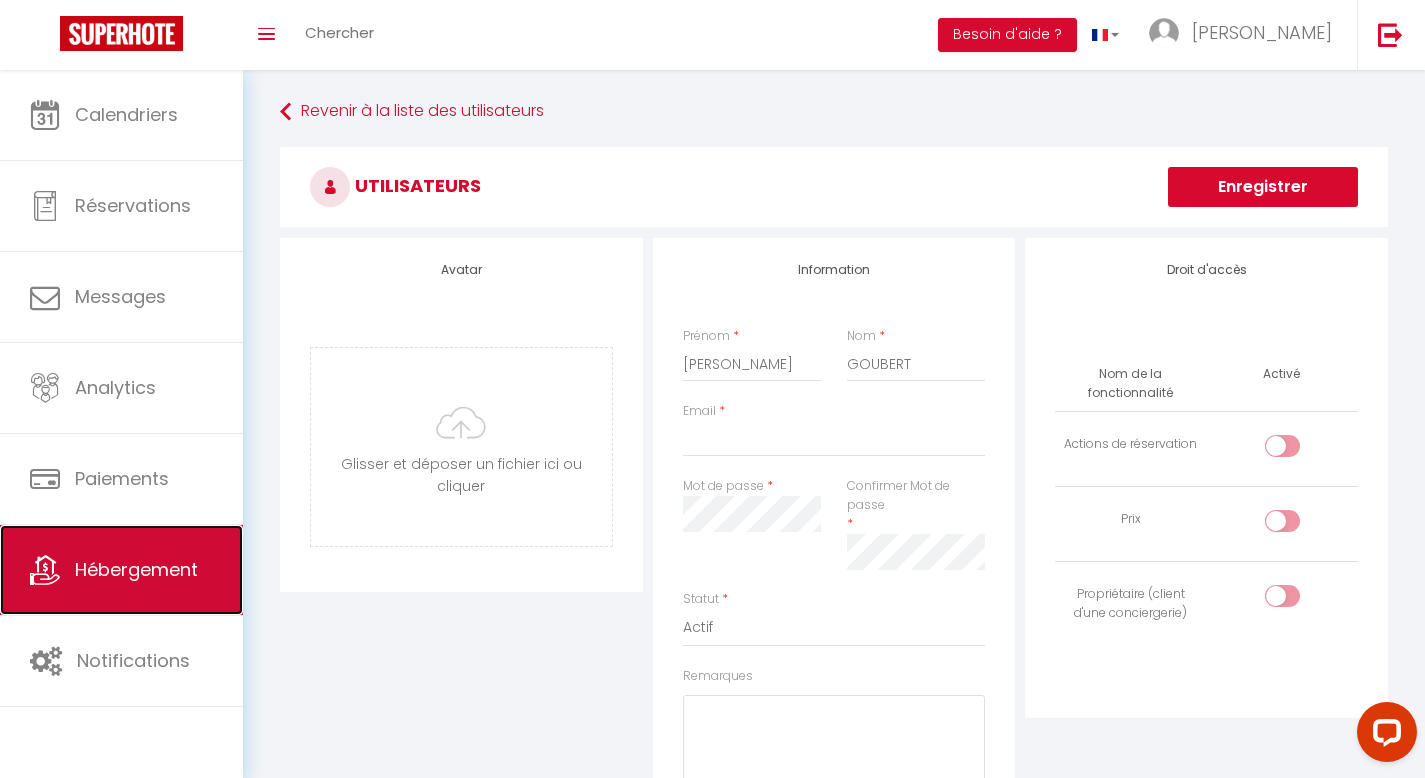 click on "Hébergement" at bounding box center [136, 569] 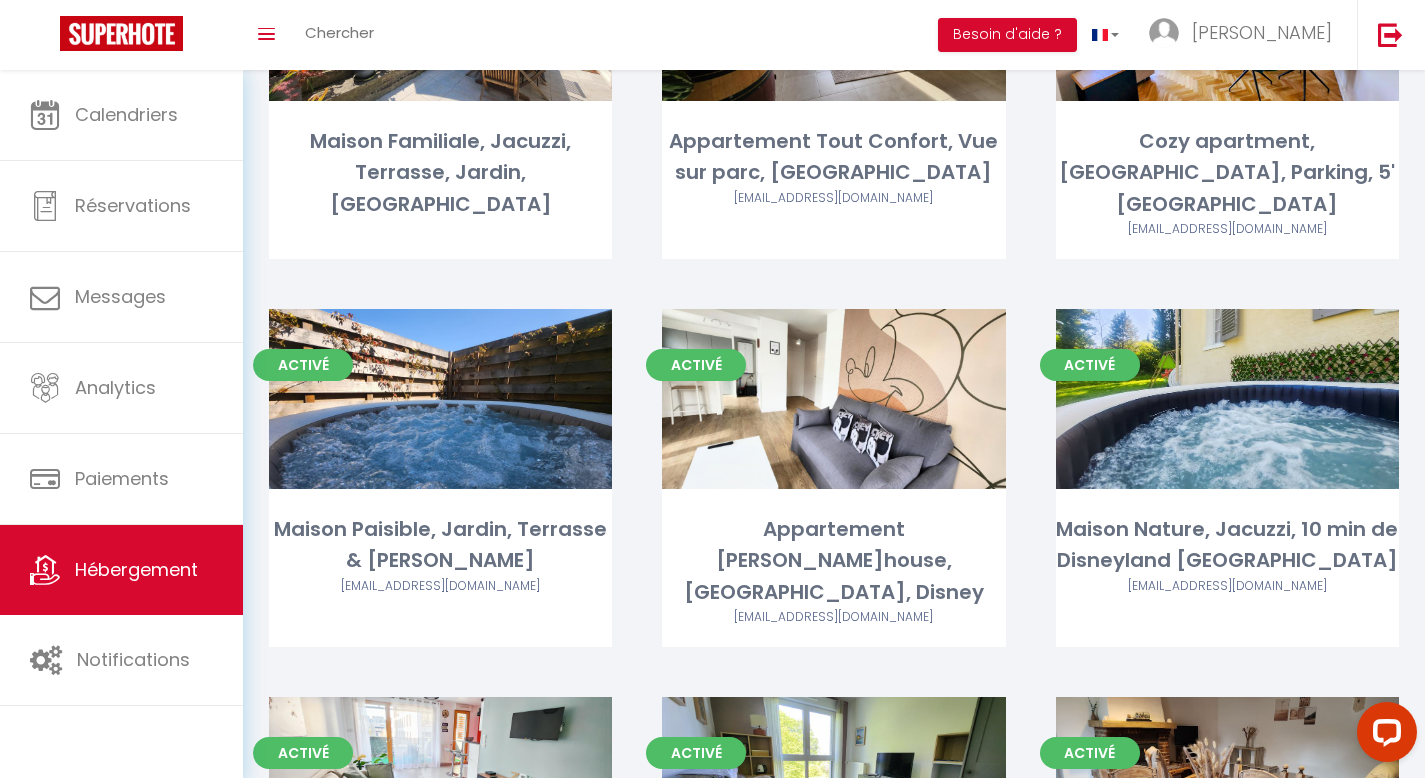 scroll, scrollTop: 295, scrollLeft: 0, axis: vertical 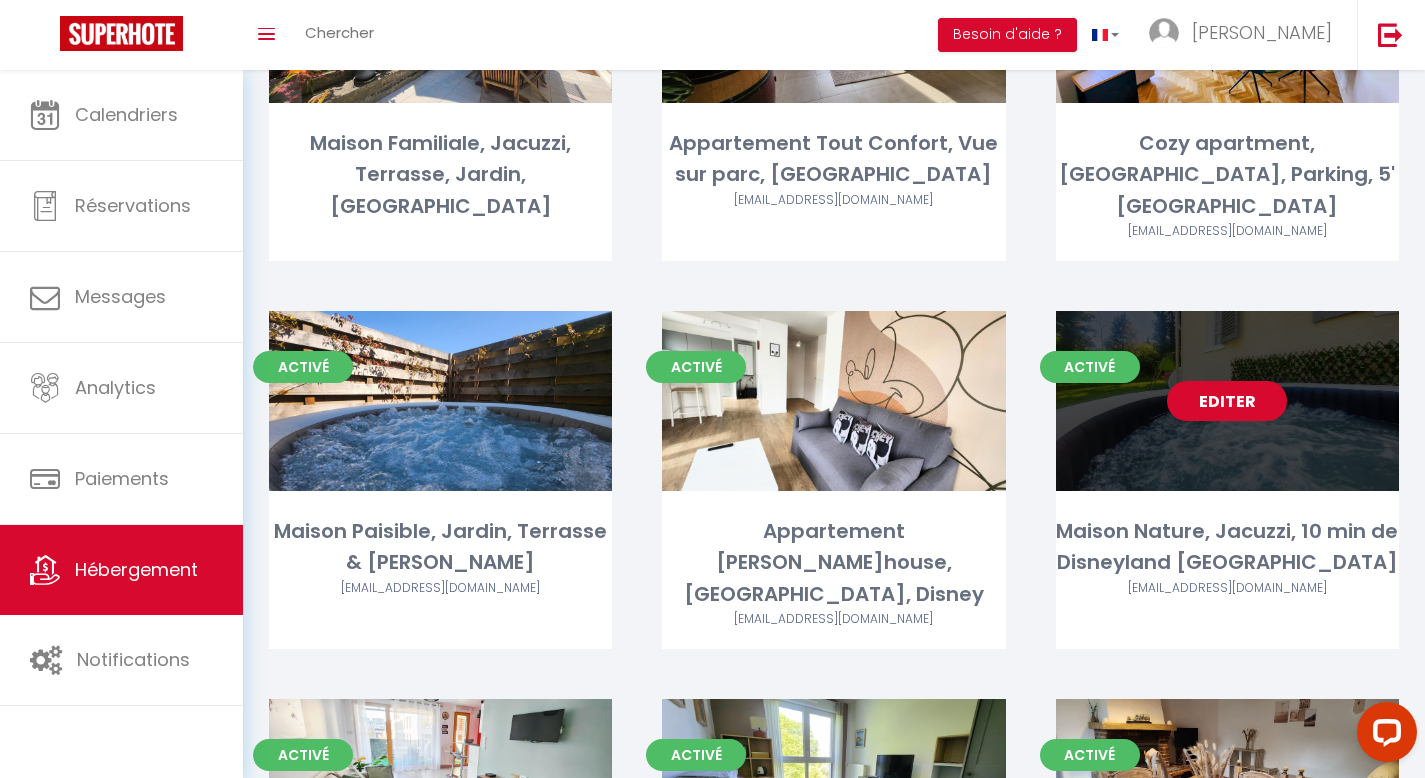 click on "Editer" at bounding box center [1227, 401] 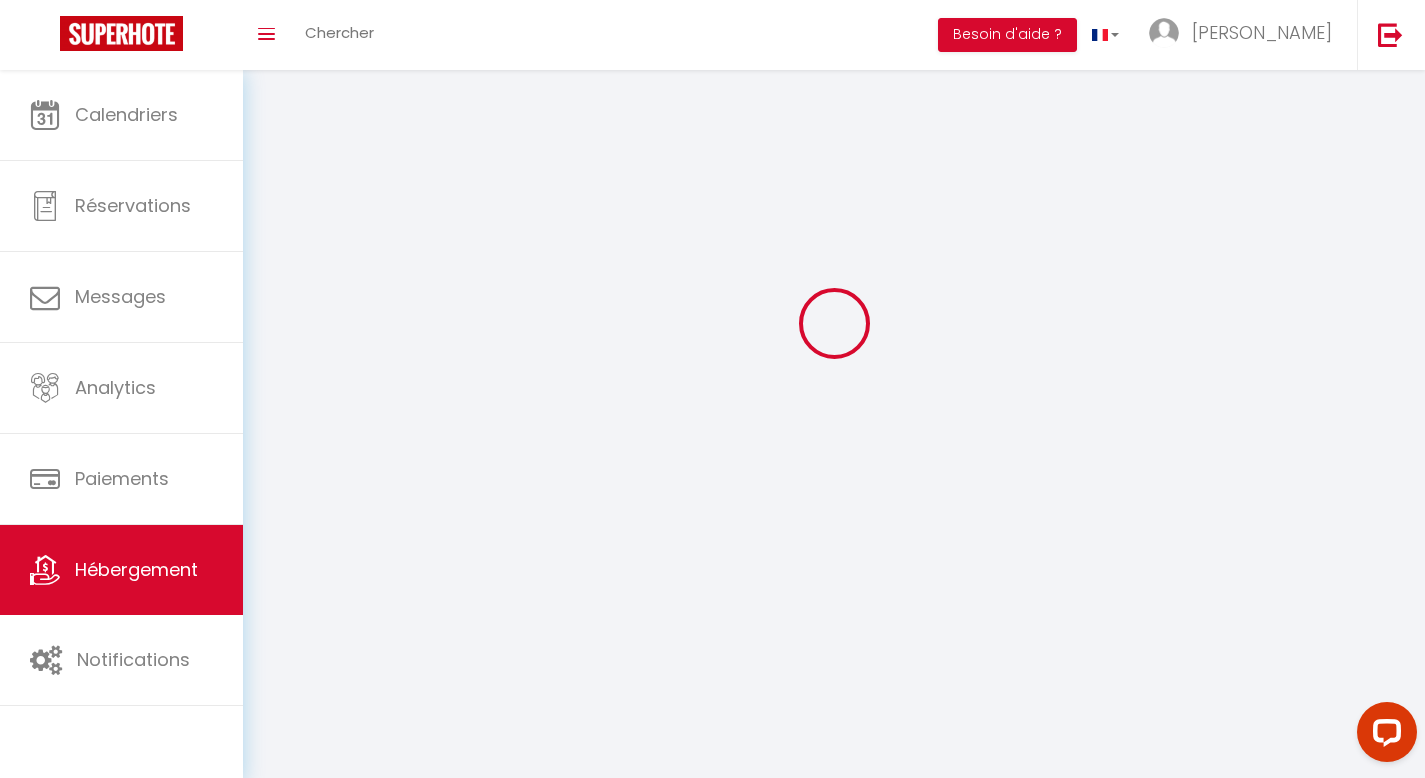 scroll, scrollTop: 0, scrollLeft: 0, axis: both 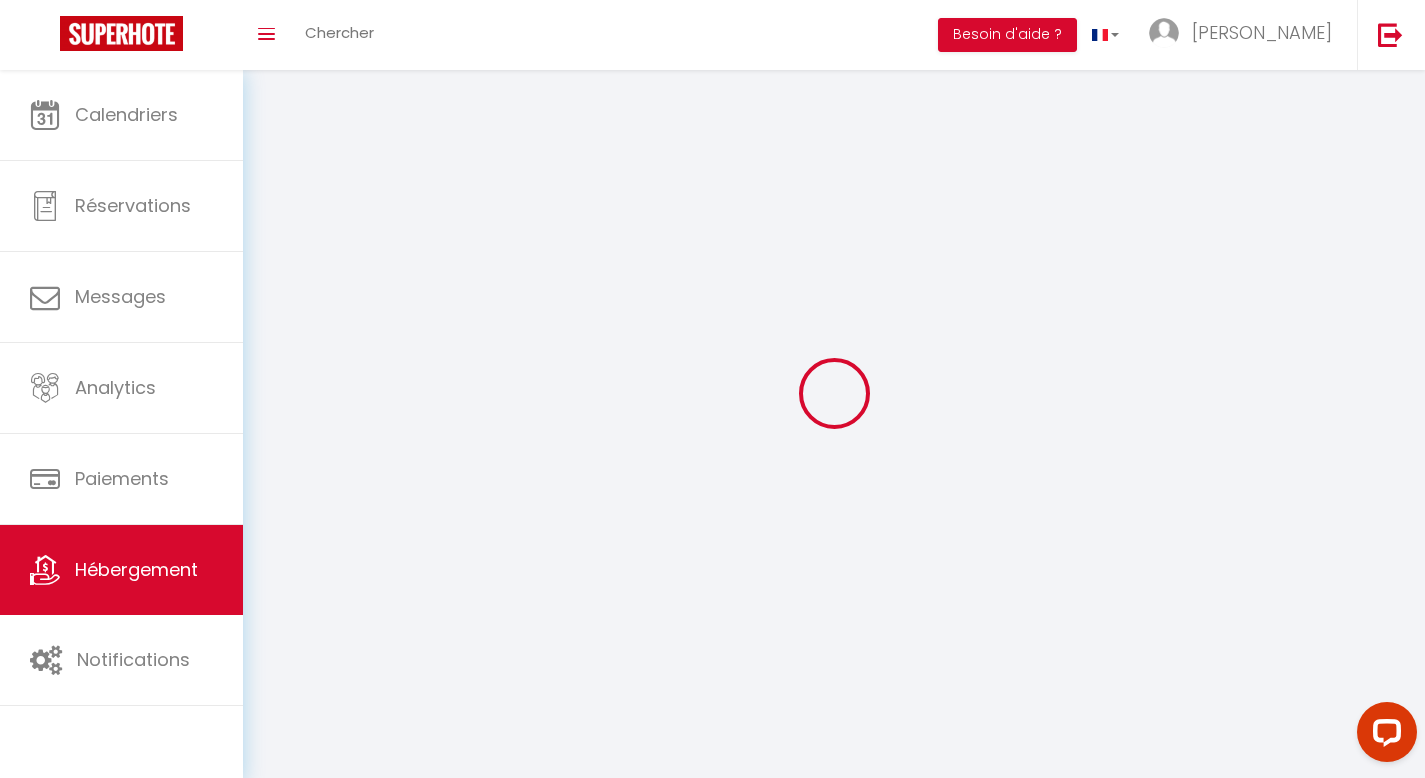 select on "1" 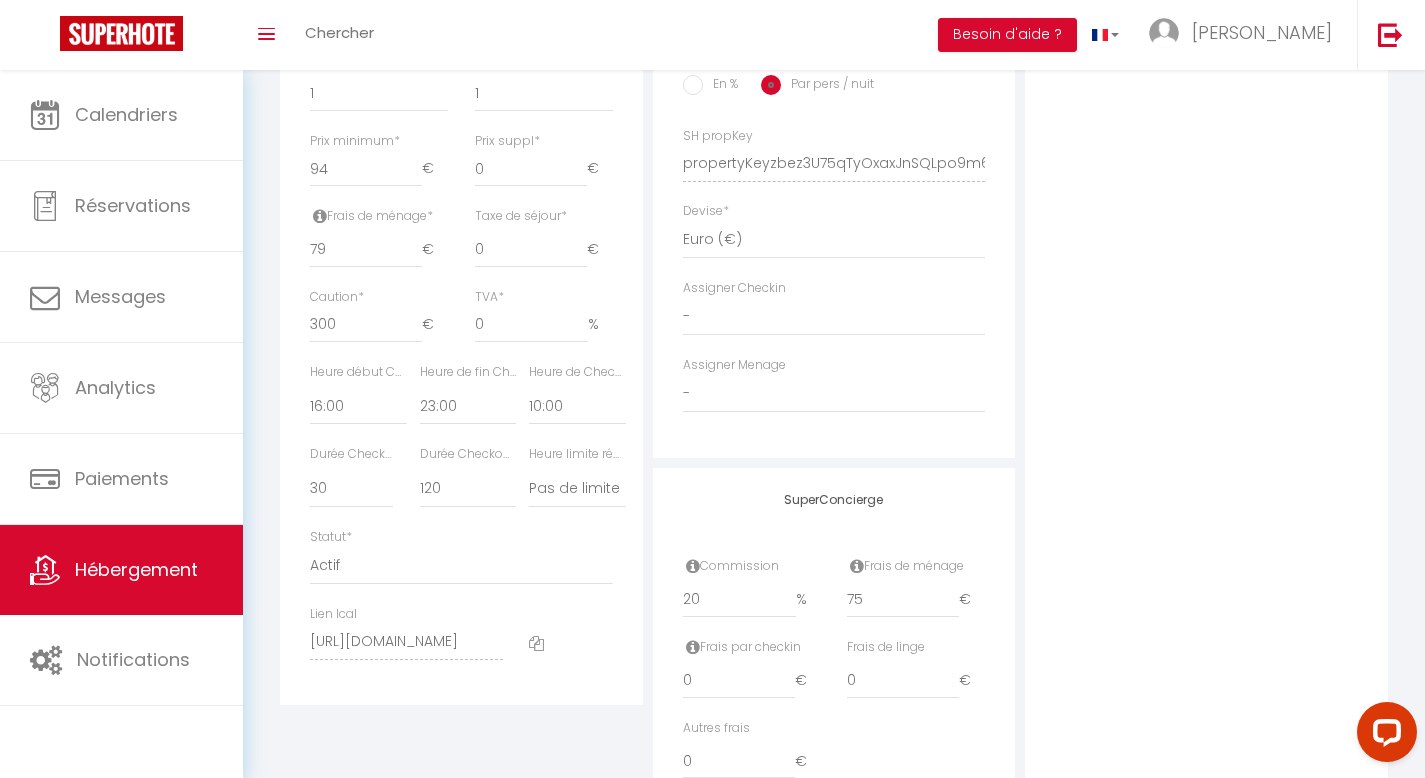 scroll, scrollTop: 846, scrollLeft: 0, axis: vertical 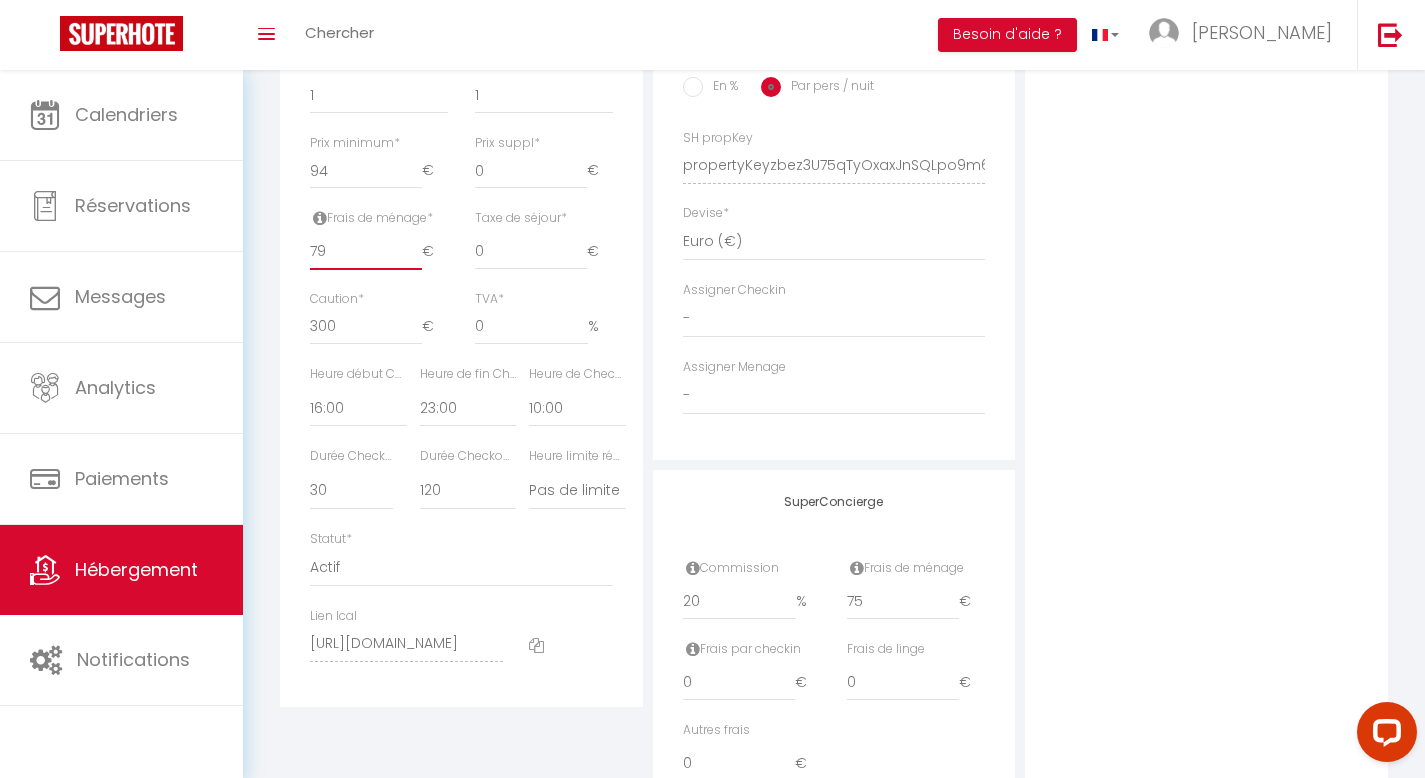 click on "79" at bounding box center (366, 252) 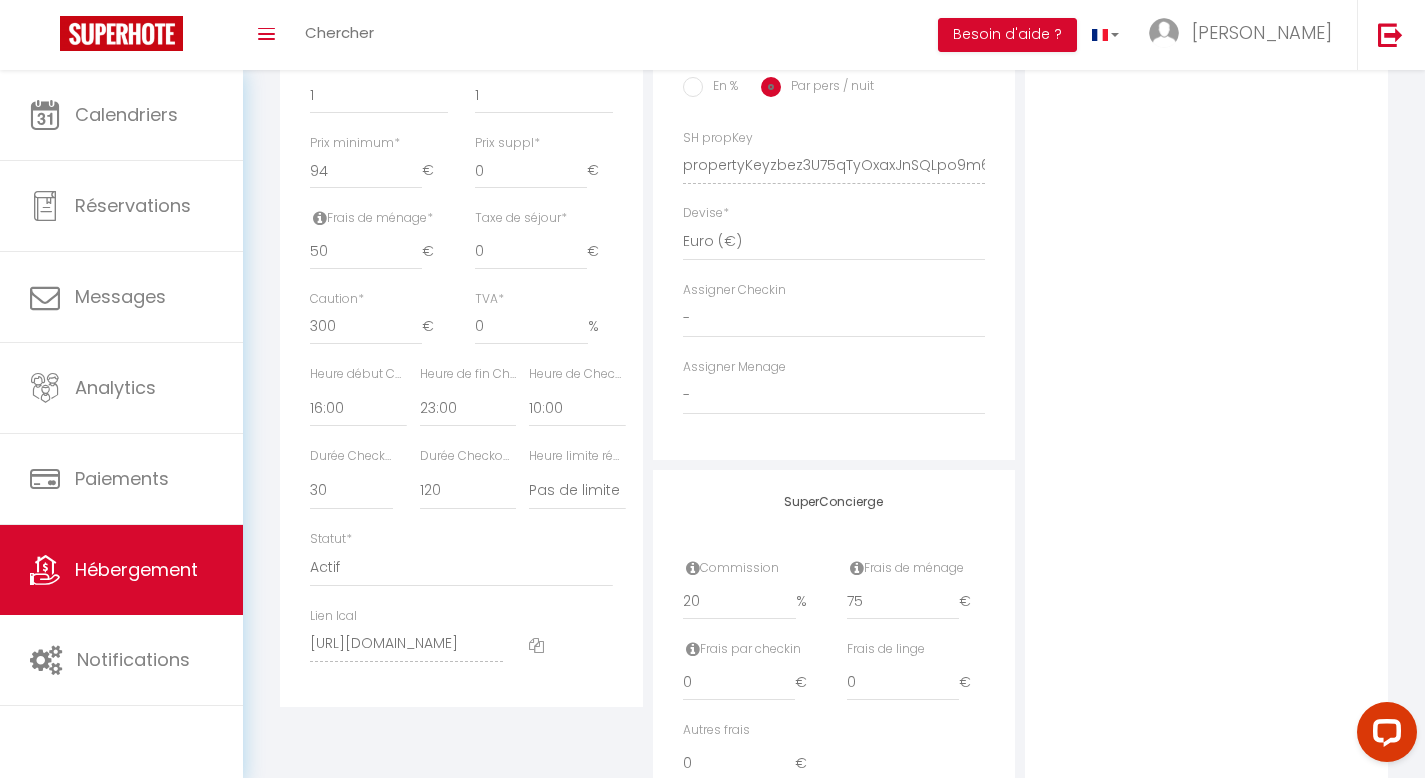 click on "Photo
Photo
Supprimer
Drag and drop a file here or click Ooops, something wrong appended. Remove   Drag and drop or click to replace" at bounding box center (1206, 151) 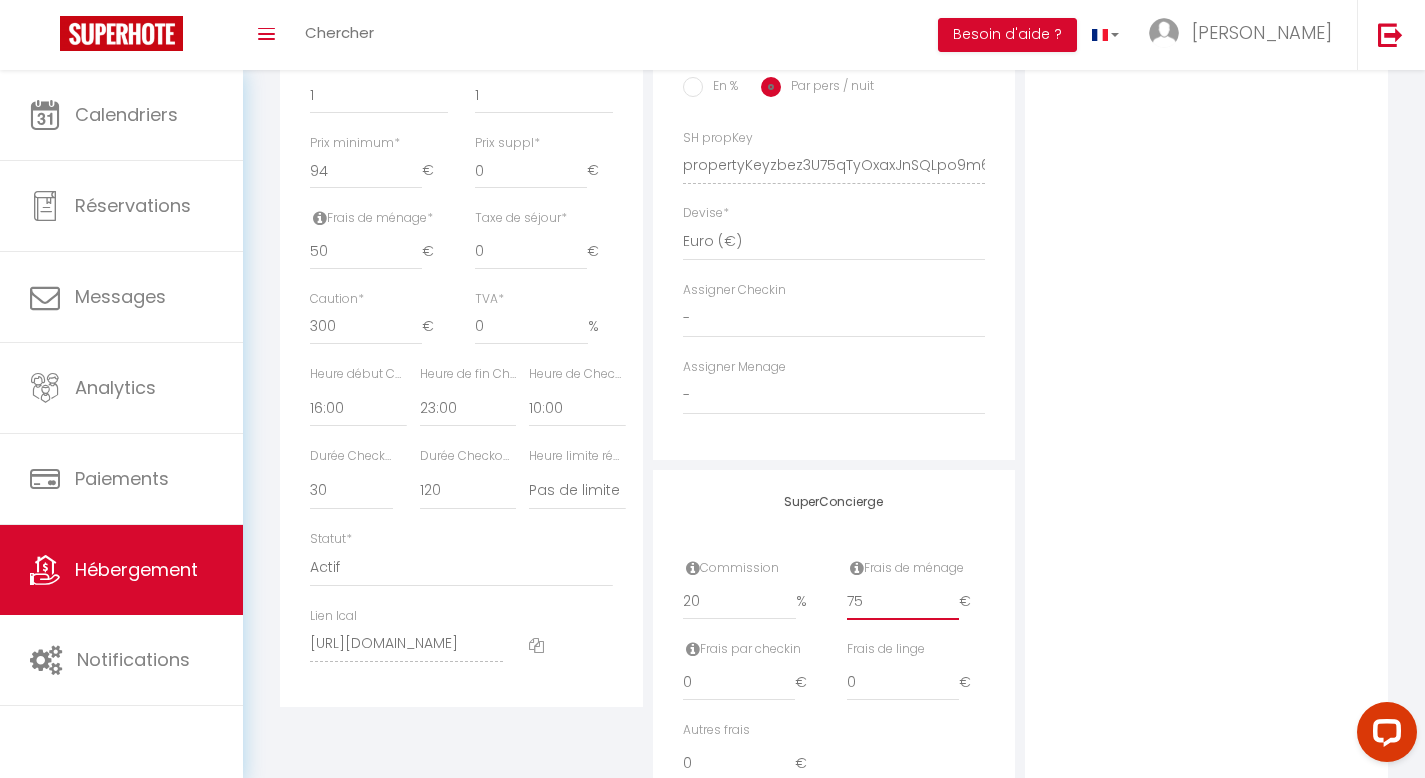 click on "75" at bounding box center (903, 602) 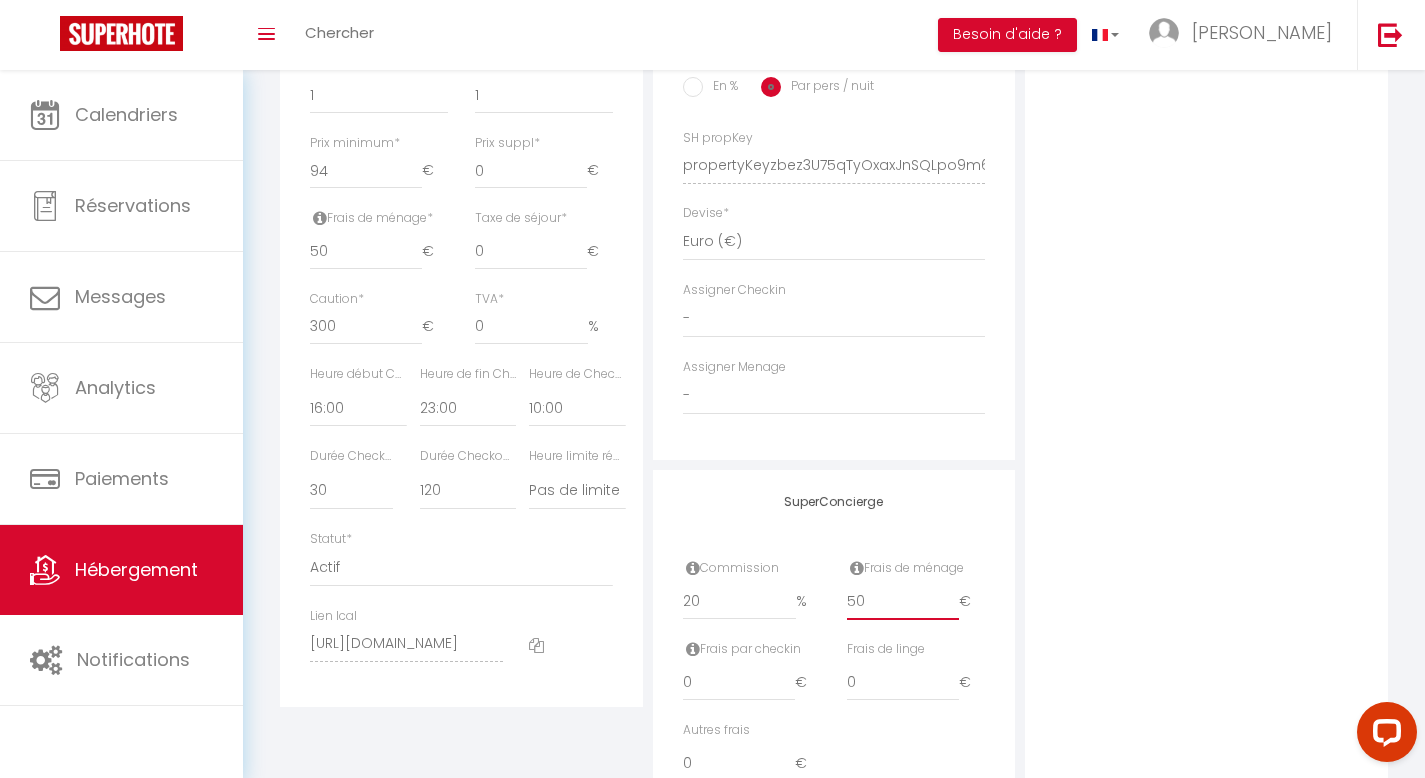 click on "50" at bounding box center (903, 602) 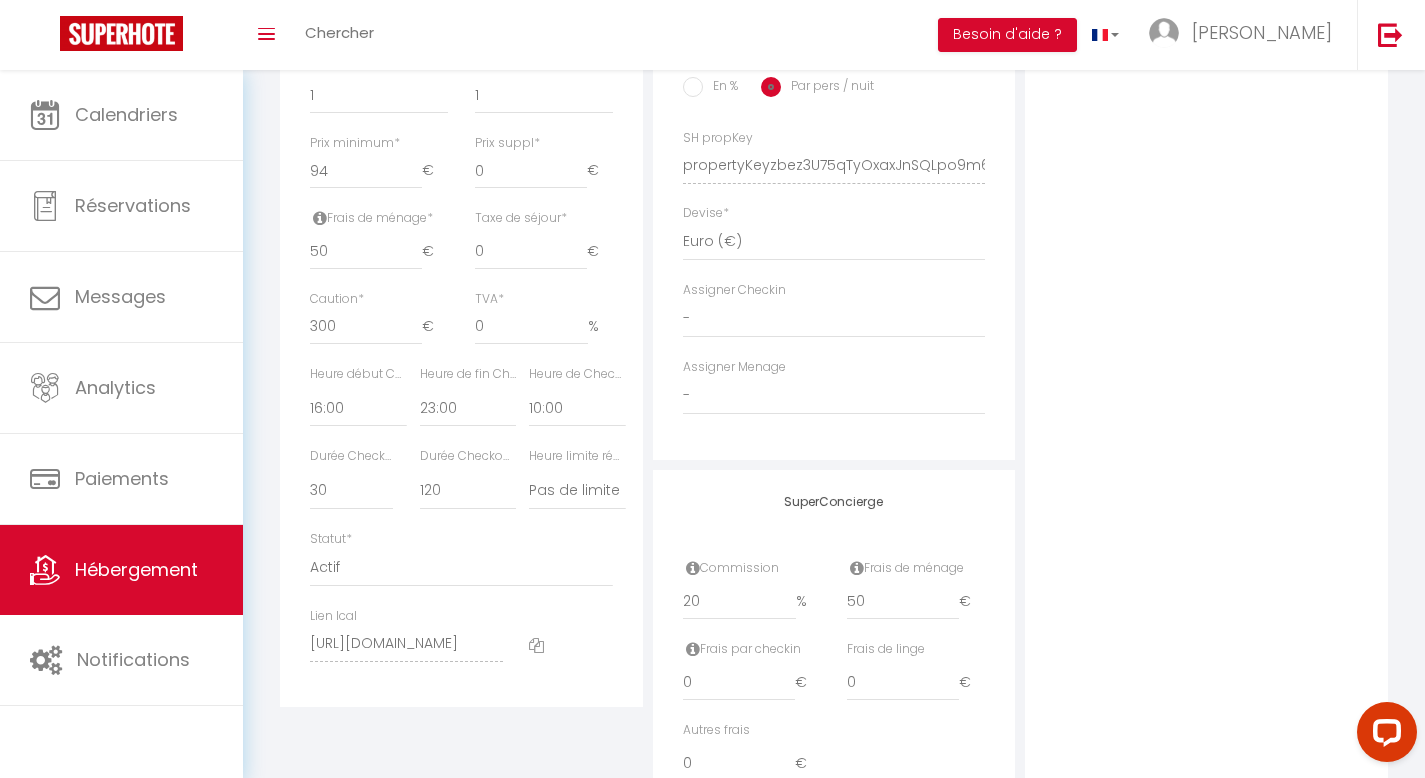 click on "Photo
Photo
Supprimer
Drag and drop a file here or click Ooops, something wrong appended. Remove   Drag and drop or click to replace" at bounding box center (1206, 151) 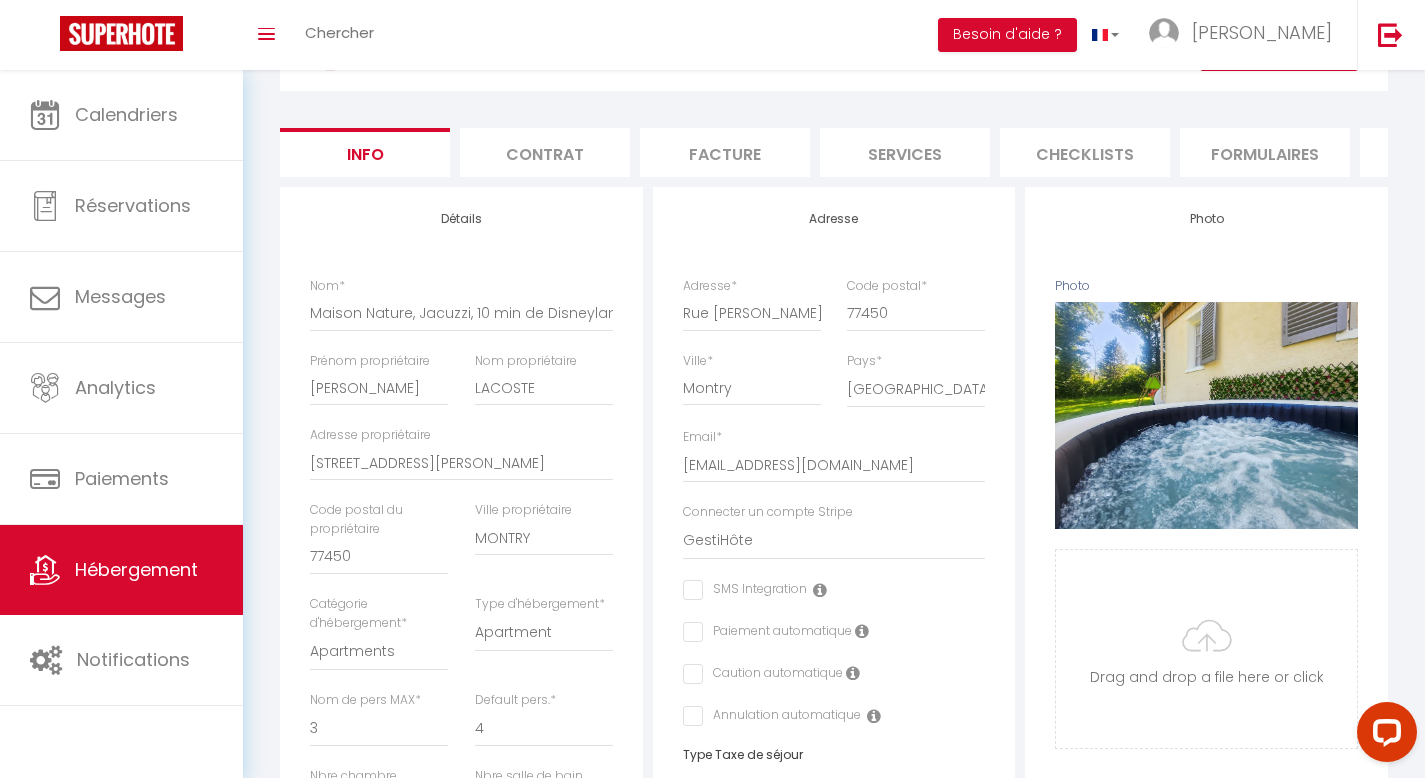 scroll, scrollTop: 0, scrollLeft: 0, axis: both 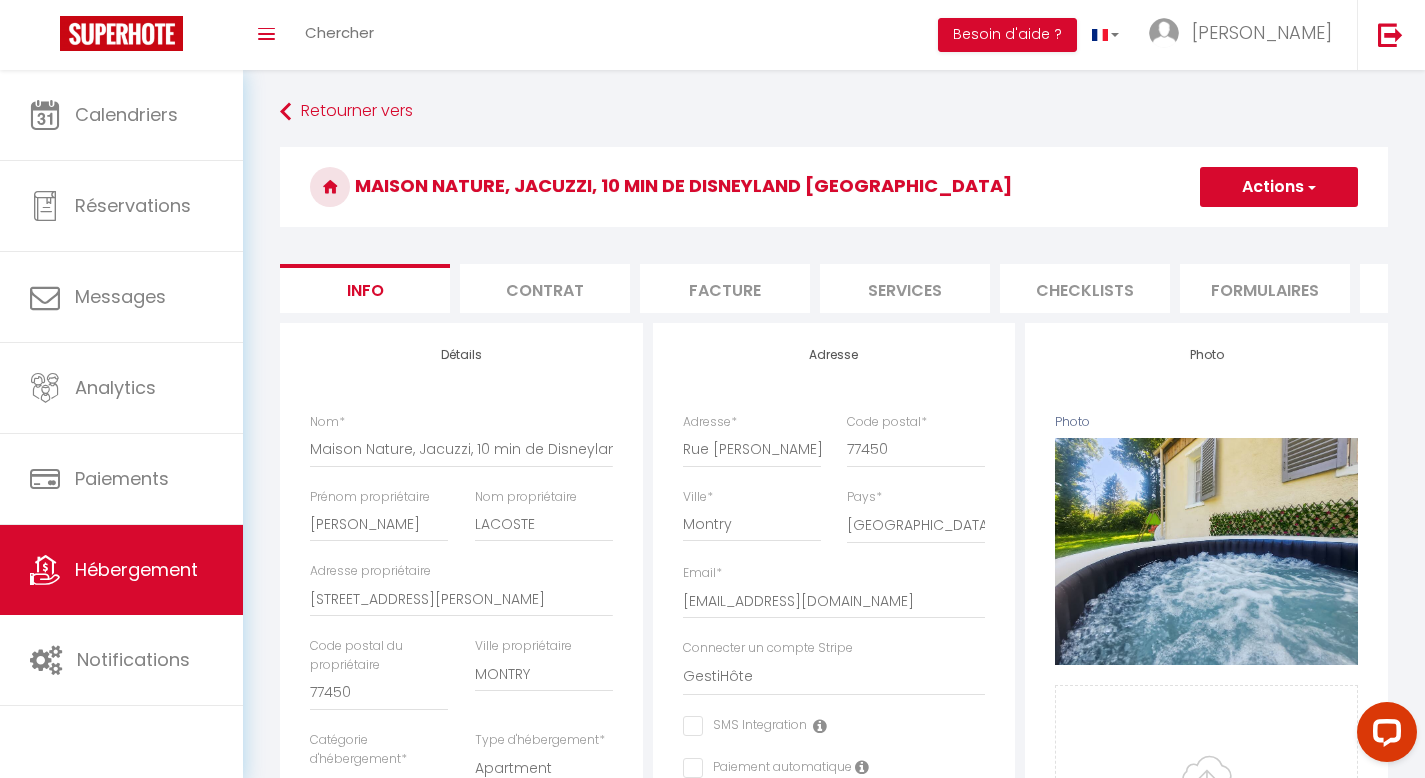 click on "Actions" at bounding box center [1279, 187] 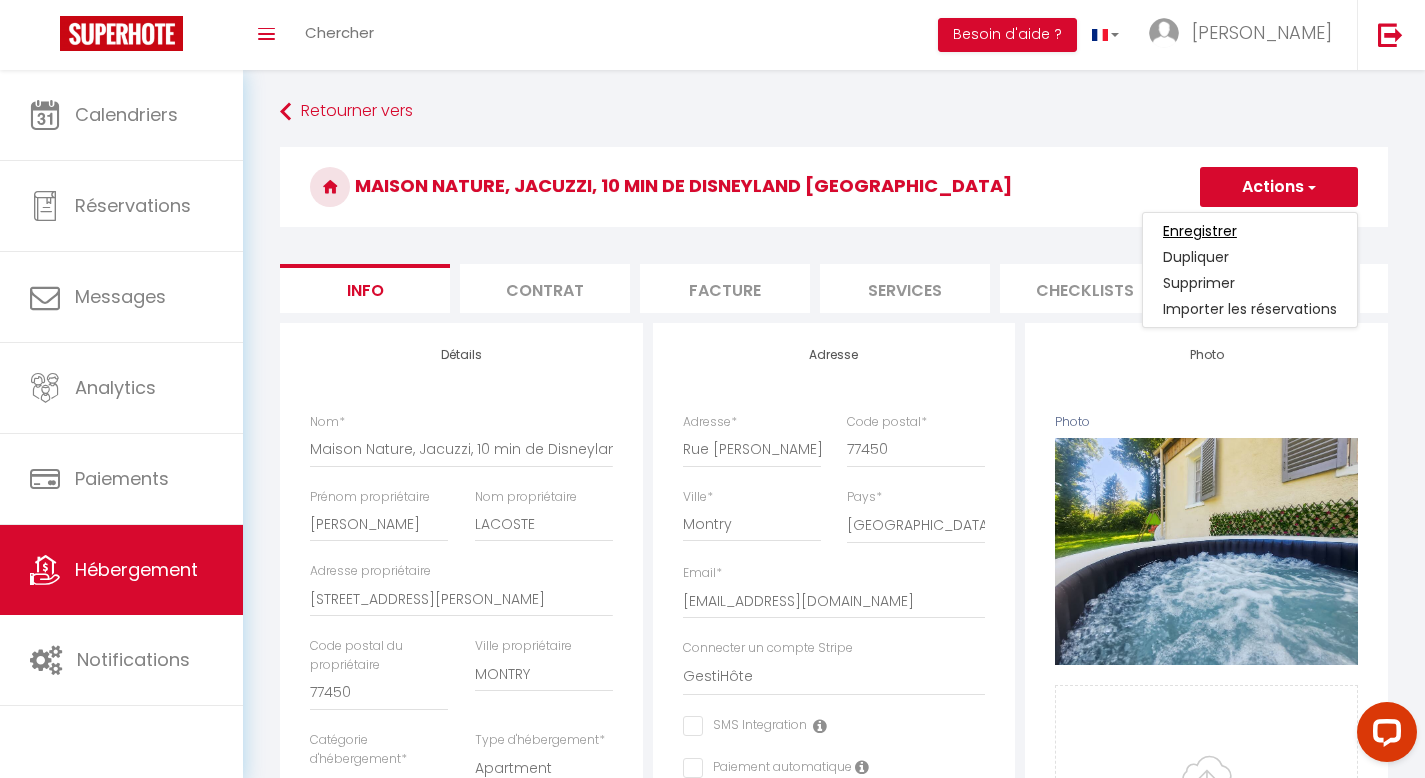 click on "Enregistrer" at bounding box center [1200, 231] 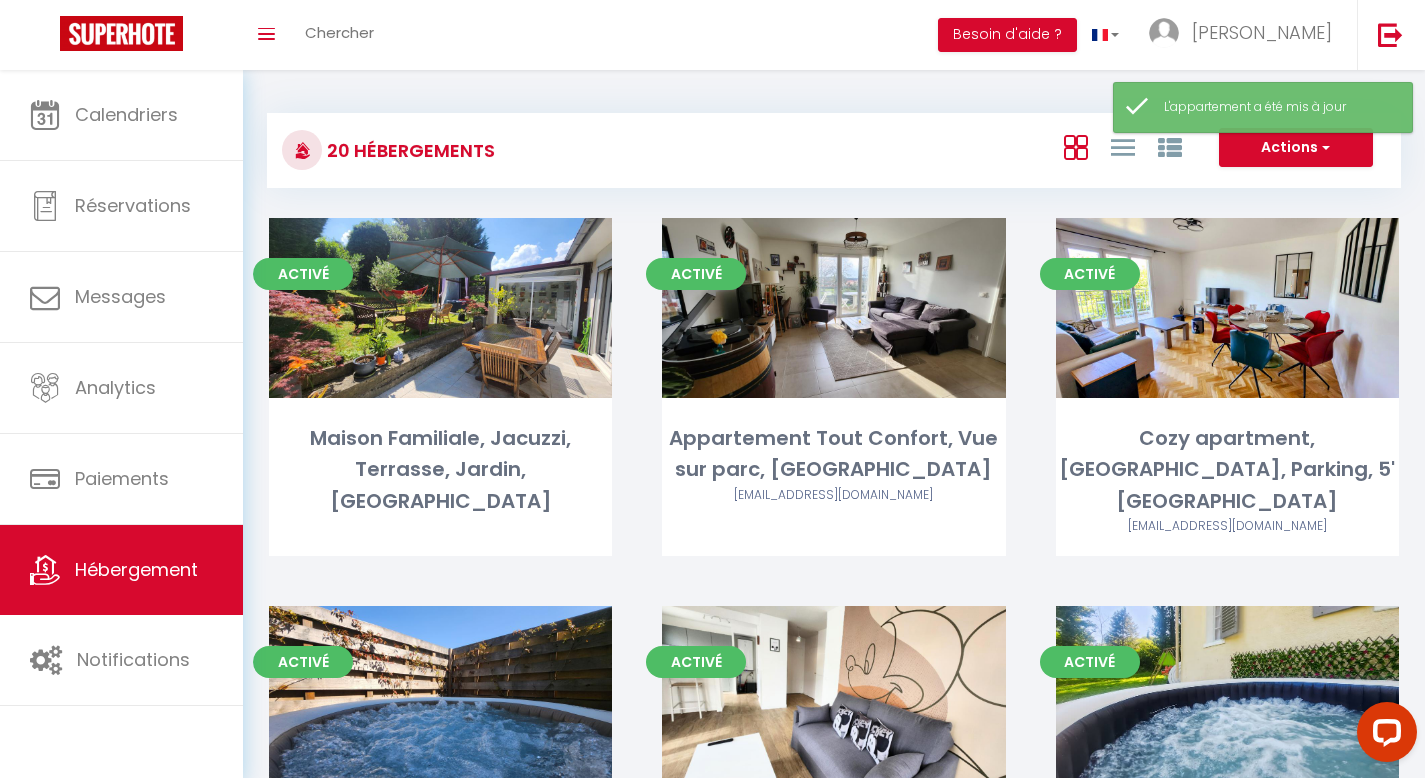 click on "Actions
Créer un Hébergement
Nouveau groupe" at bounding box center (1023, 150) 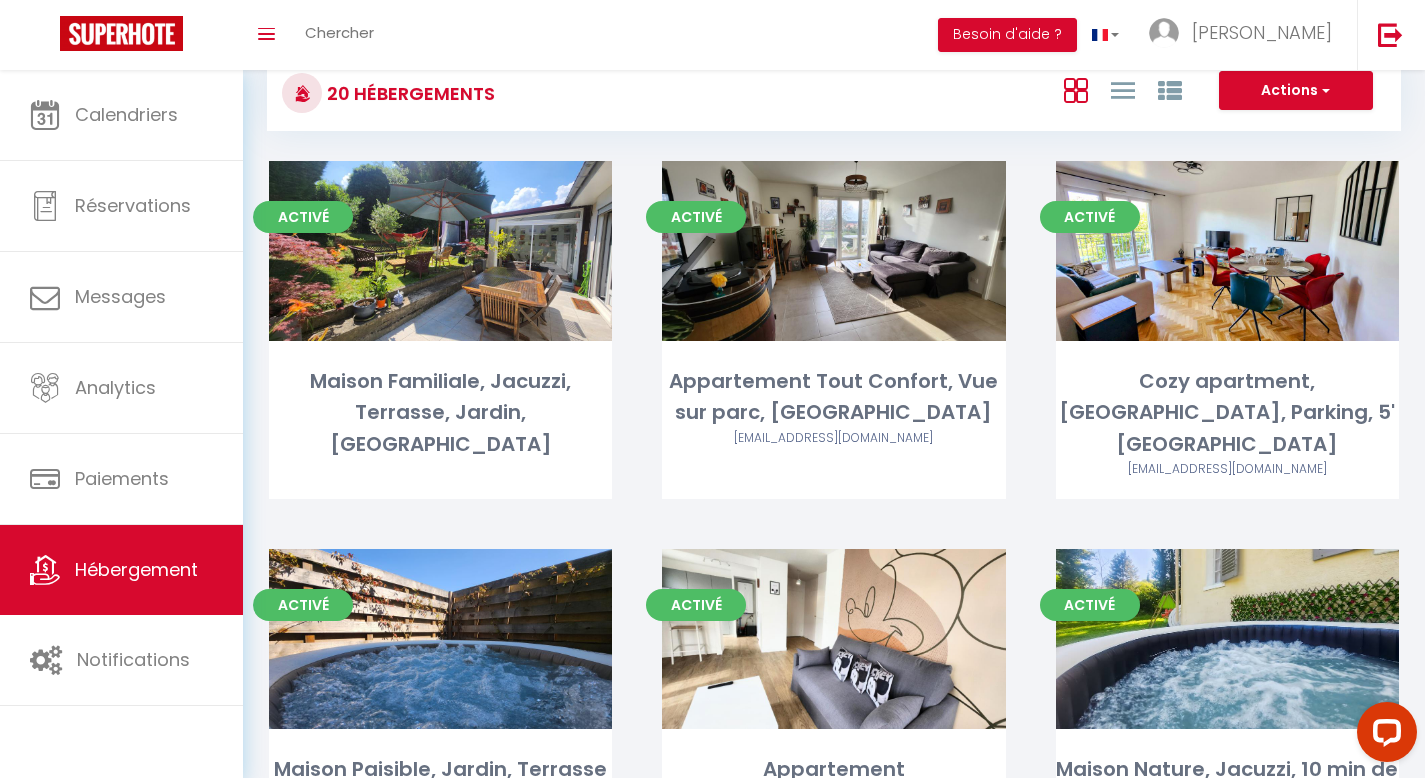 scroll, scrollTop: 61, scrollLeft: 0, axis: vertical 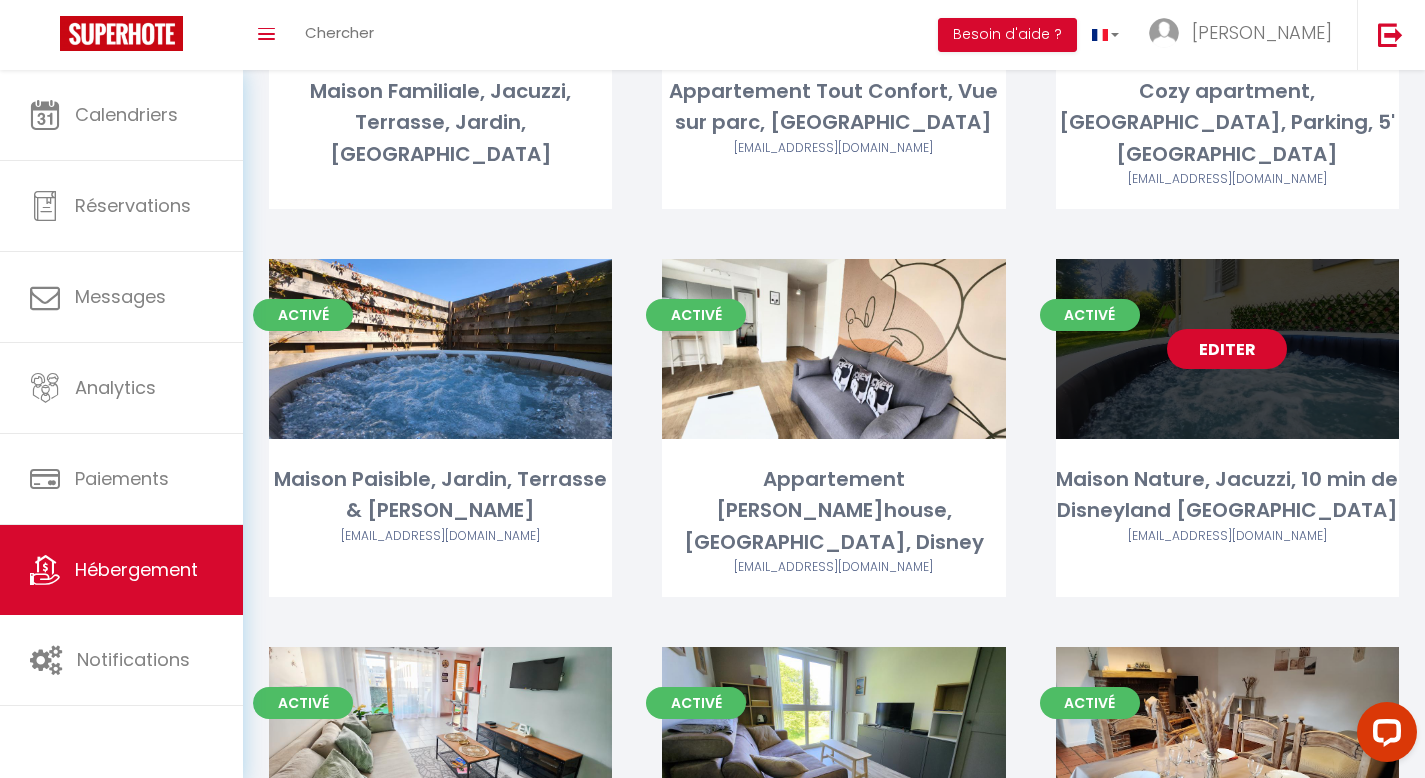 click on "Editer" at bounding box center [1227, 349] 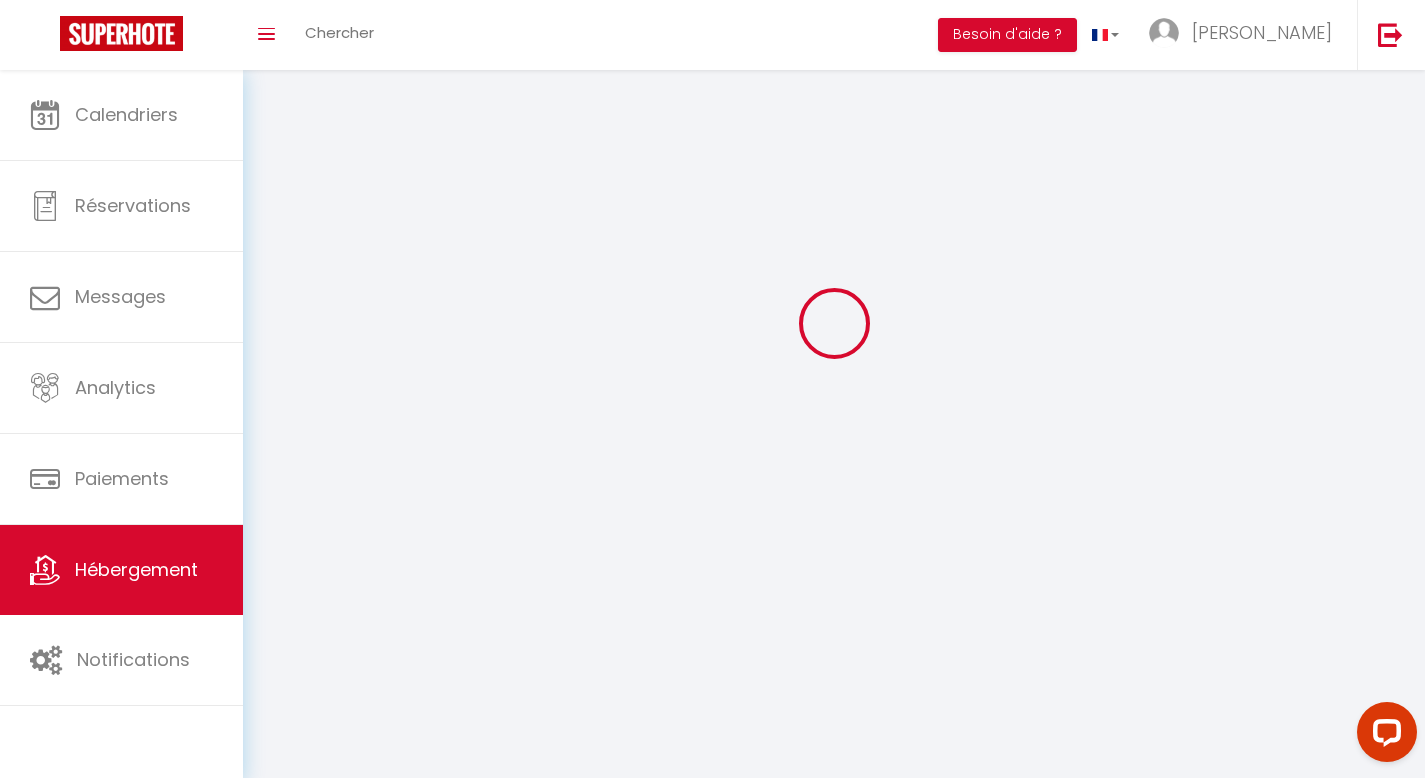 scroll, scrollTop: 0, scrollLeft: 0, axis: both 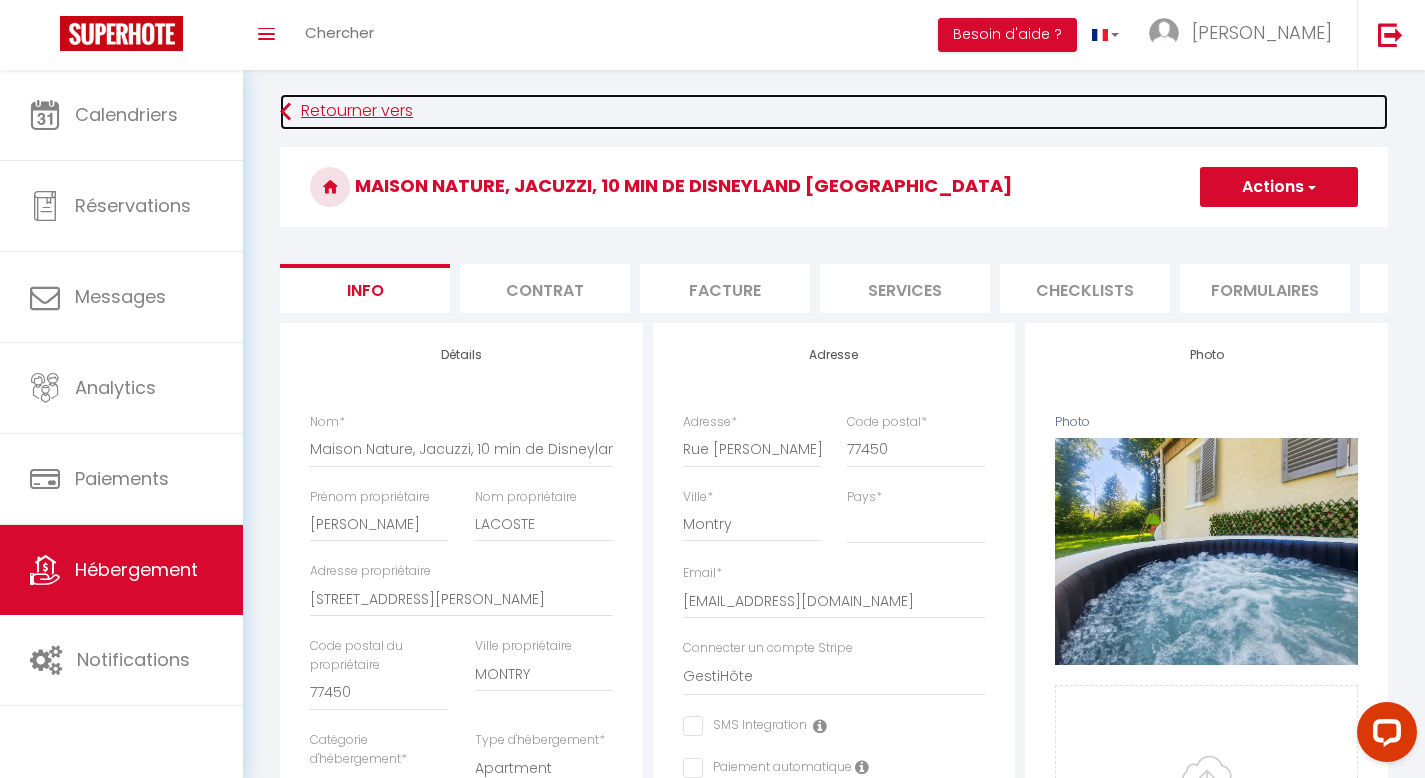 click on "Retourner vers" at bounding box center (834, 112) 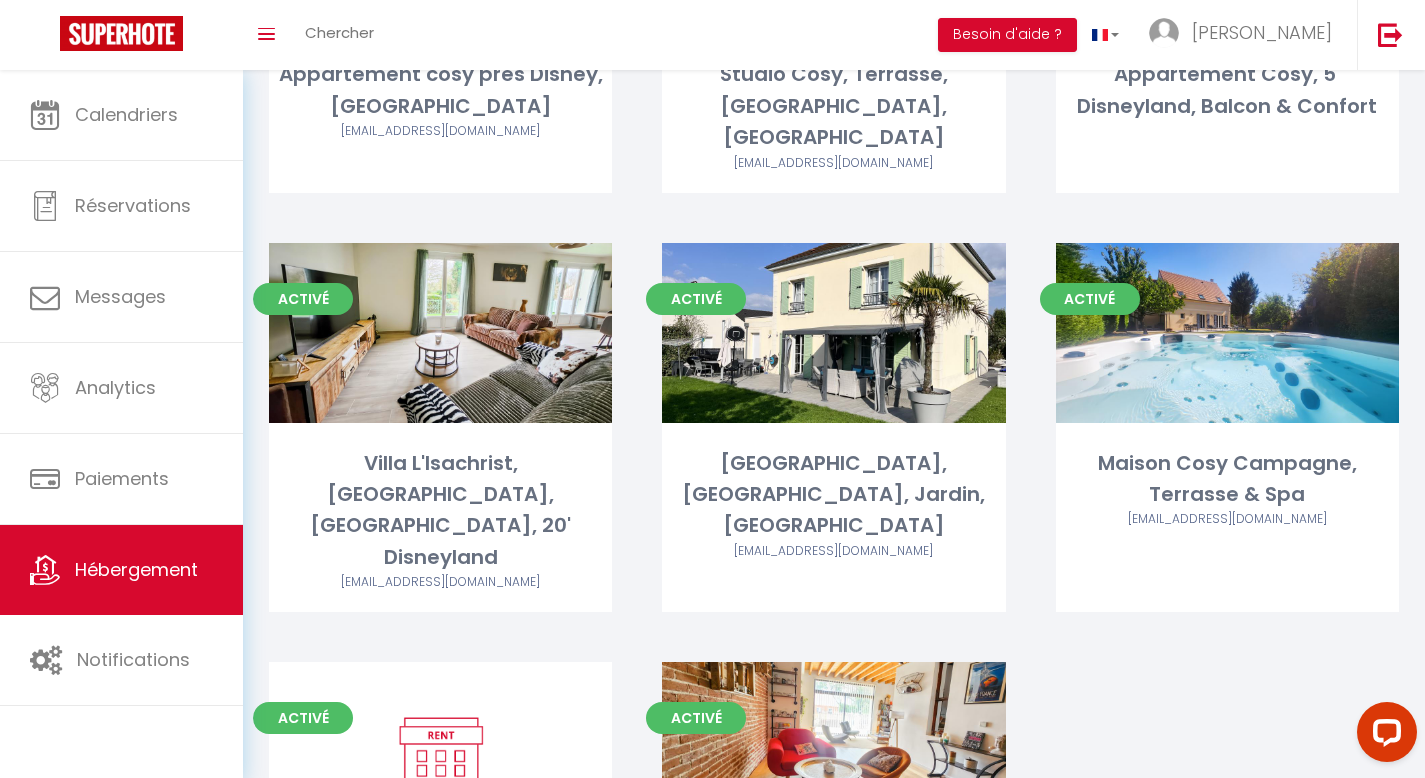 scroll, scrollTop: 1960, scrollLeft: 0, axis: vertical 